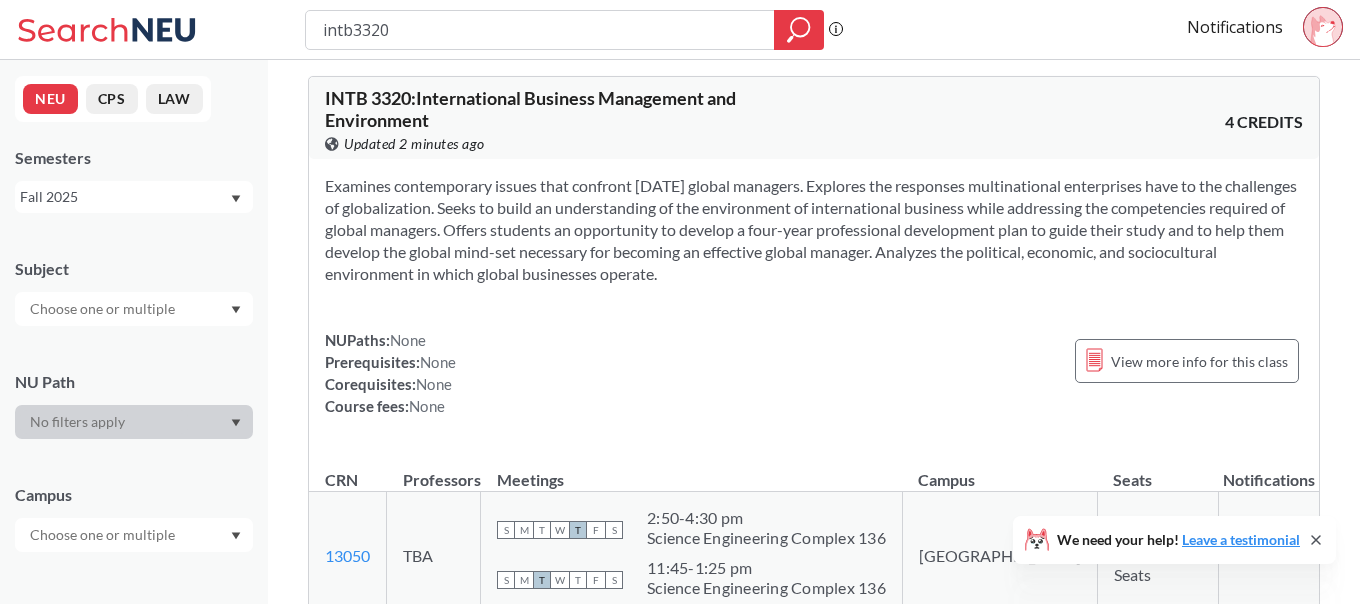 scroll, scrollTop: 9, scrollLeft: 0, axis: vertical 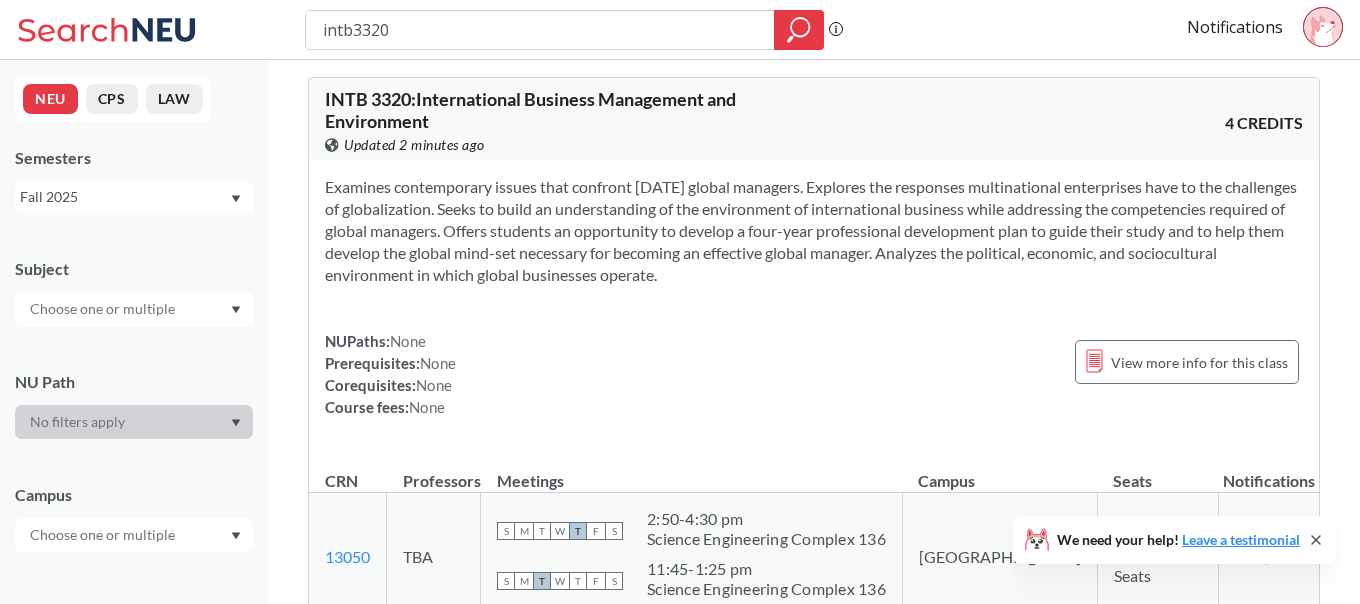 drag, startPoint x: 428, startPoint y: 27, endPoint x: 280, endPoint y: 9, distance: 149.09058 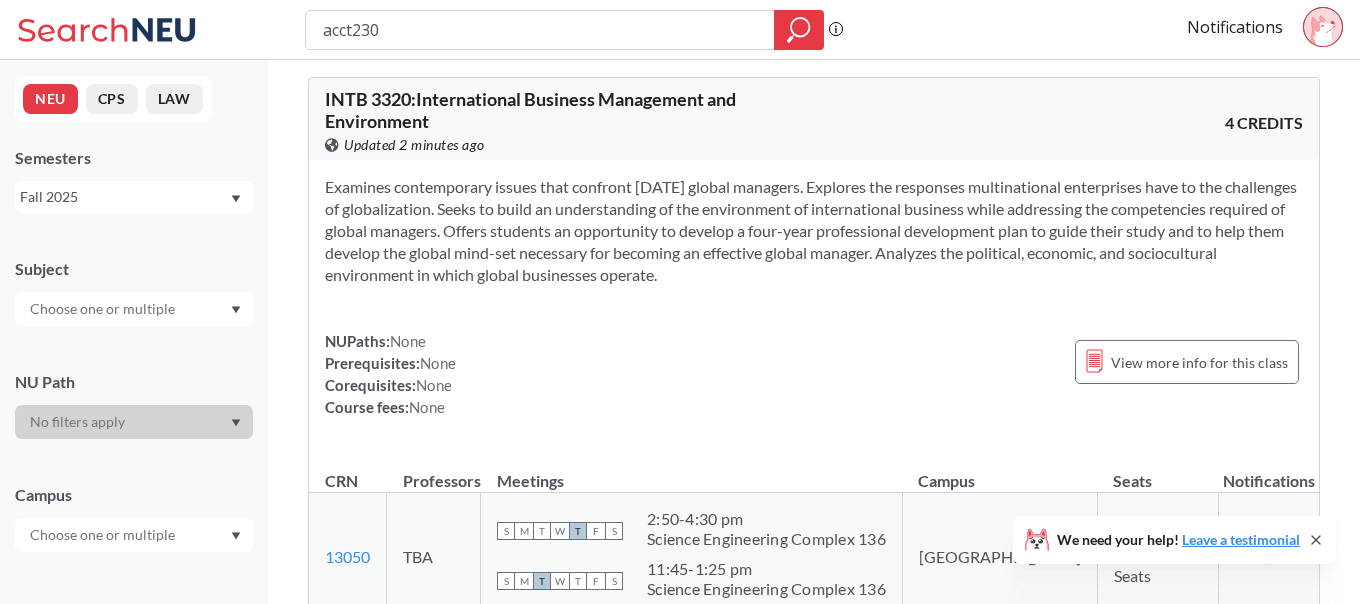 type on "acct2301" 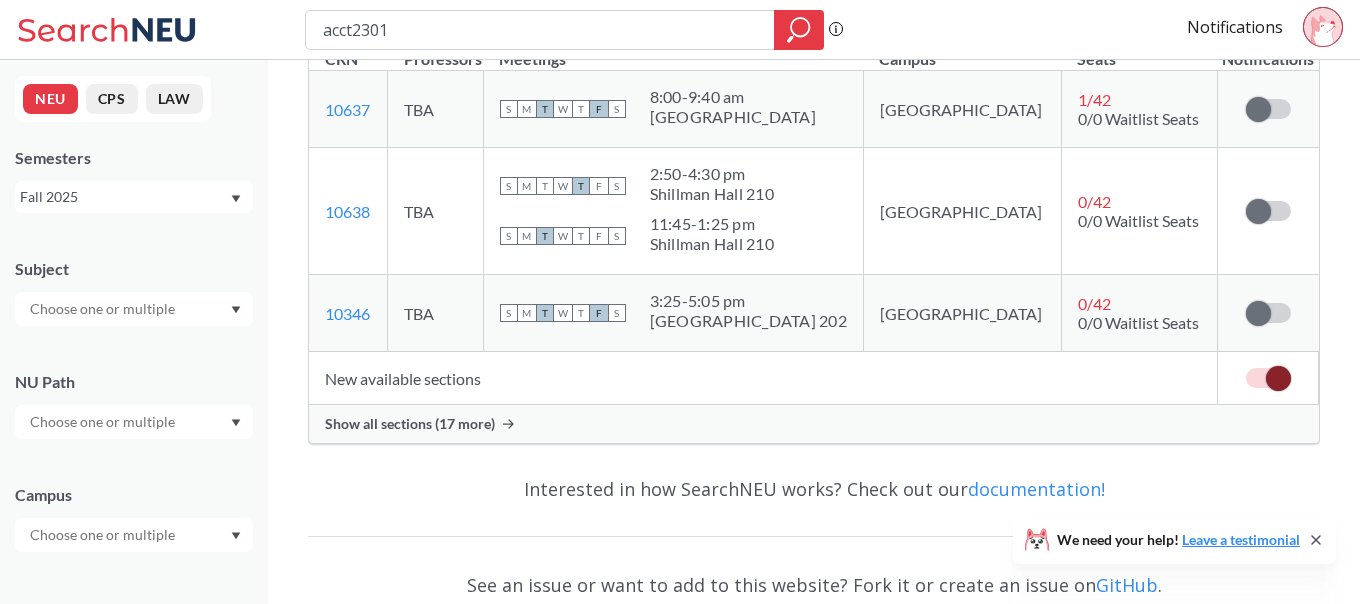 scroll, scrollTop: 440, scrollLeft: 0, axis: vertical 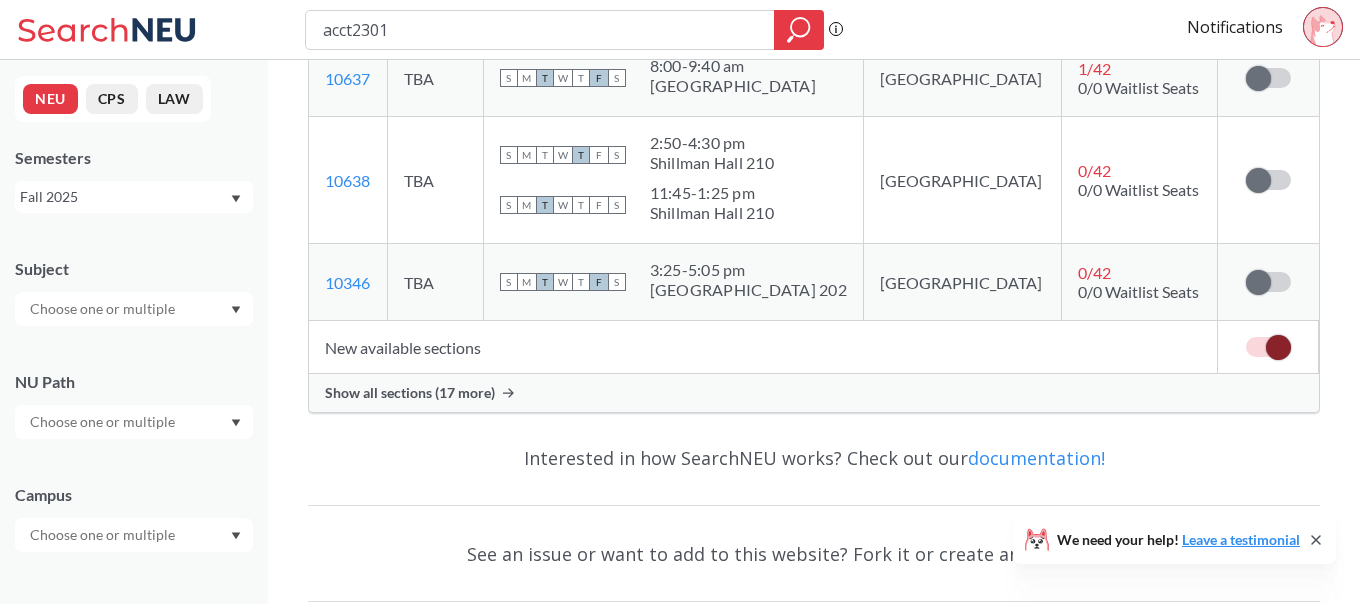 click on "Show all sections (17 more)" at bounding box center (814, 393) 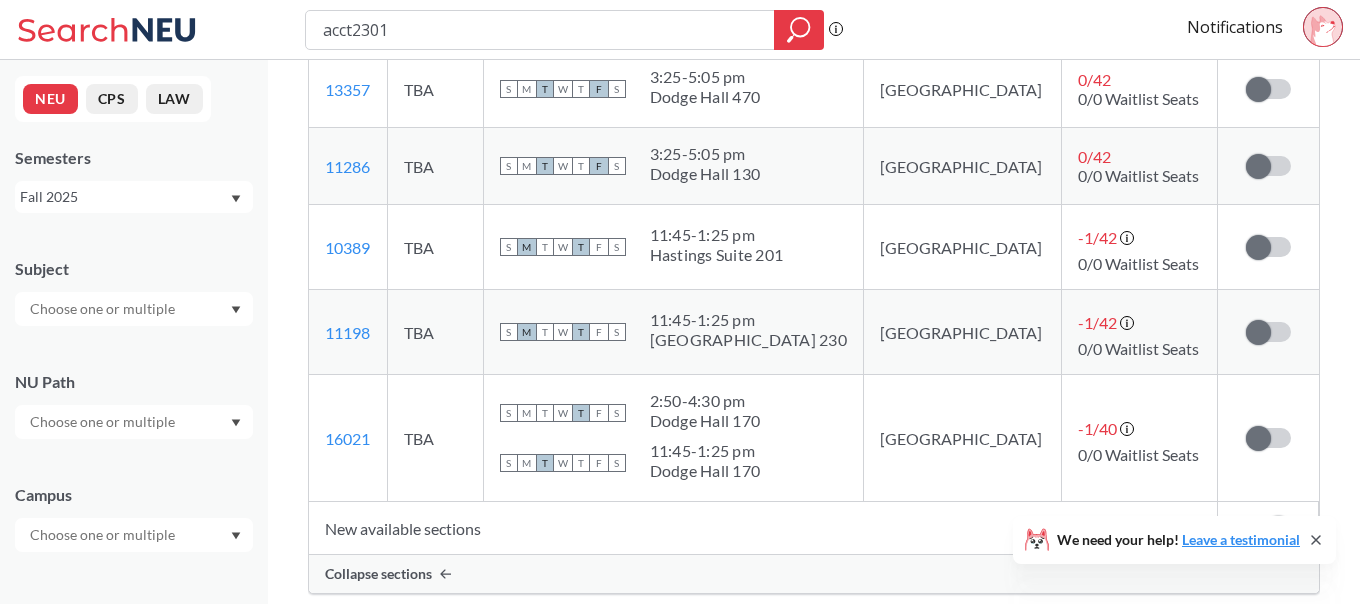 scroll, scrollTop: 1674, scrollLeft: 0, axis: vertical 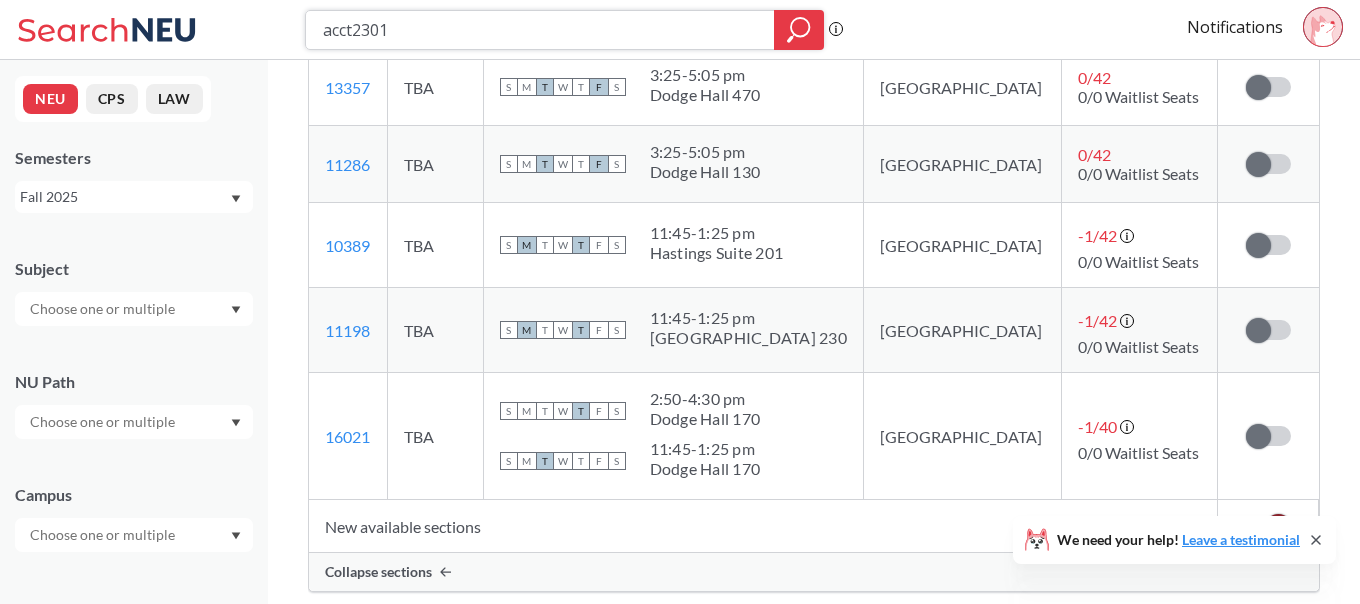 drag, startPoint x: 450, startPoint y: 38, endPoint x: 301, endPoint y: 35, distance: 149.0302 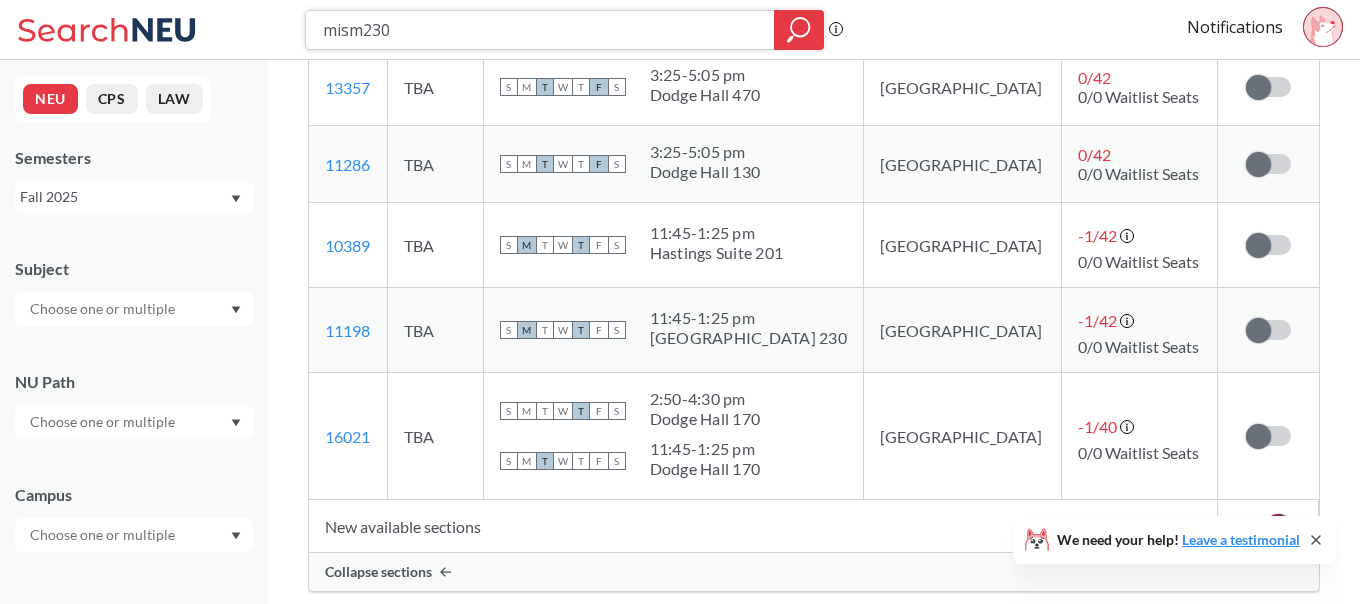 type on "mism2301" 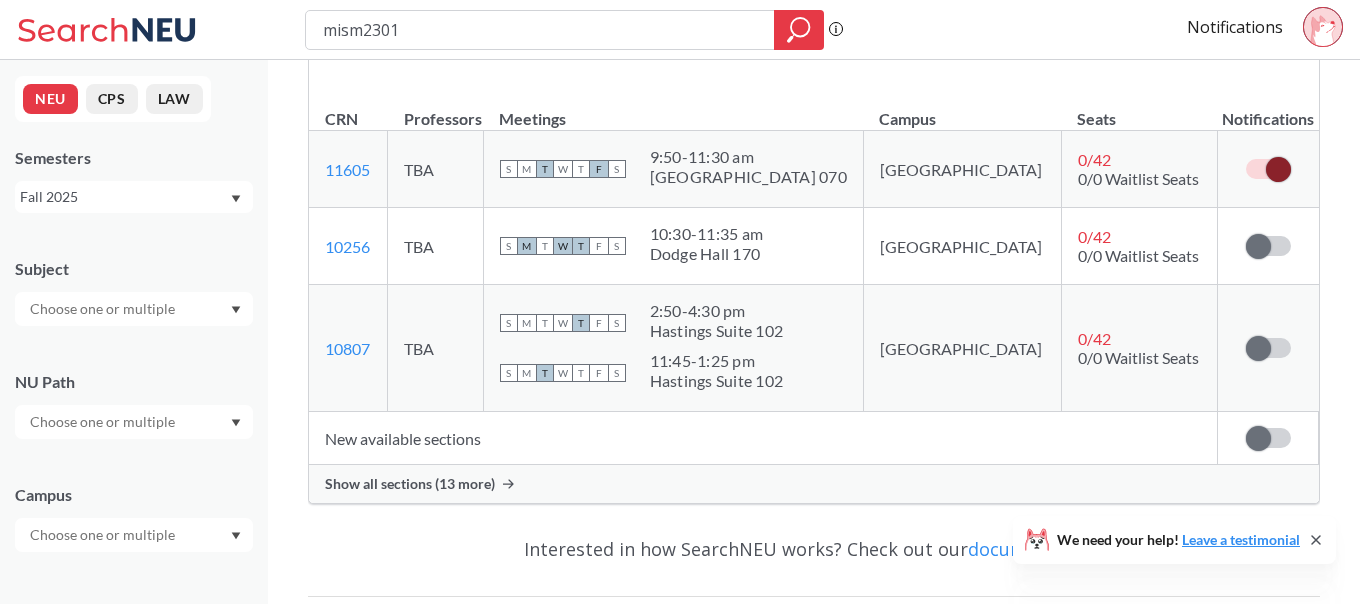 scroll, scrollTop: 373, scrollLeft: 0, axis: vertical 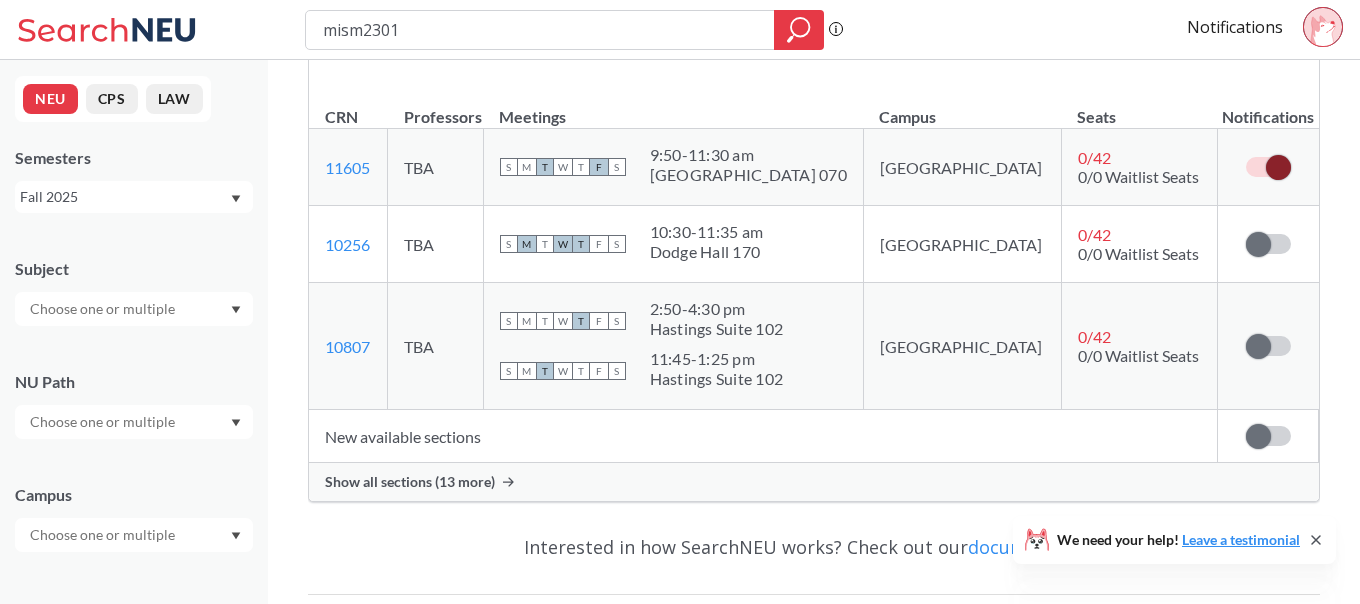 click on "Show all sections (13 more)" at bounding box center [410, 482] 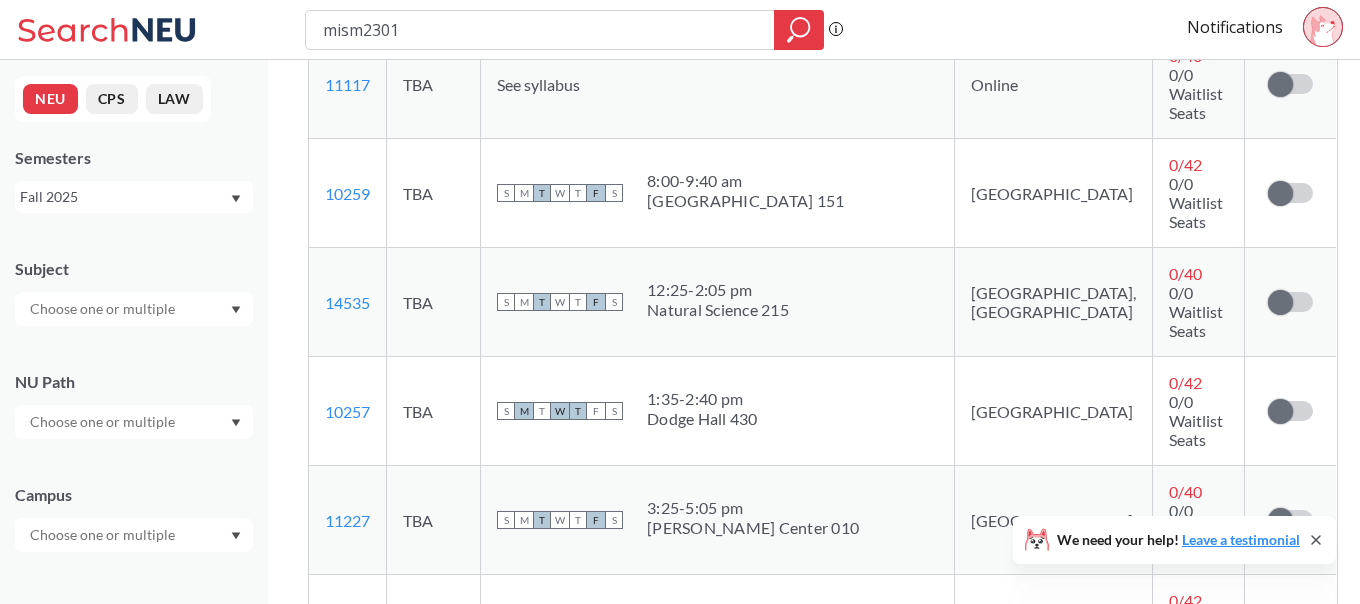 scroll, scrollTop: 1377, scrollLeft: 0, axis: vertical 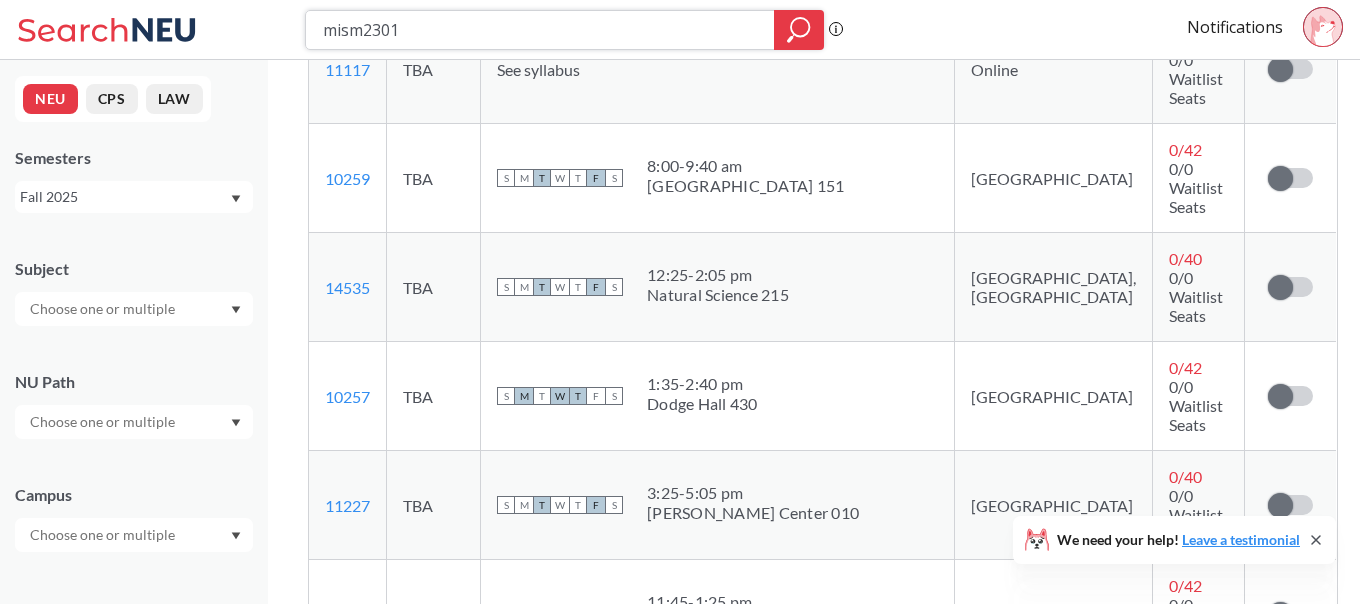 drag, startPoint x: 485, startPoint y: 42, endPoint x: 294, endPoint y: 30, distance: 191.37659 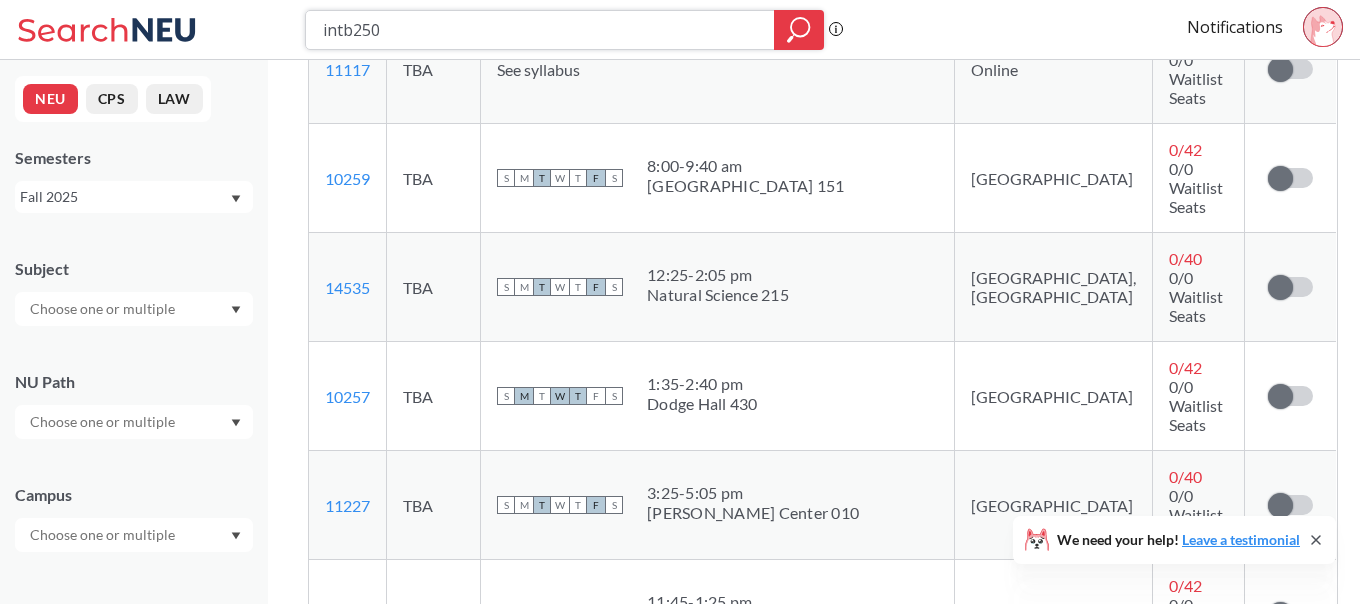 type on "intb2501" 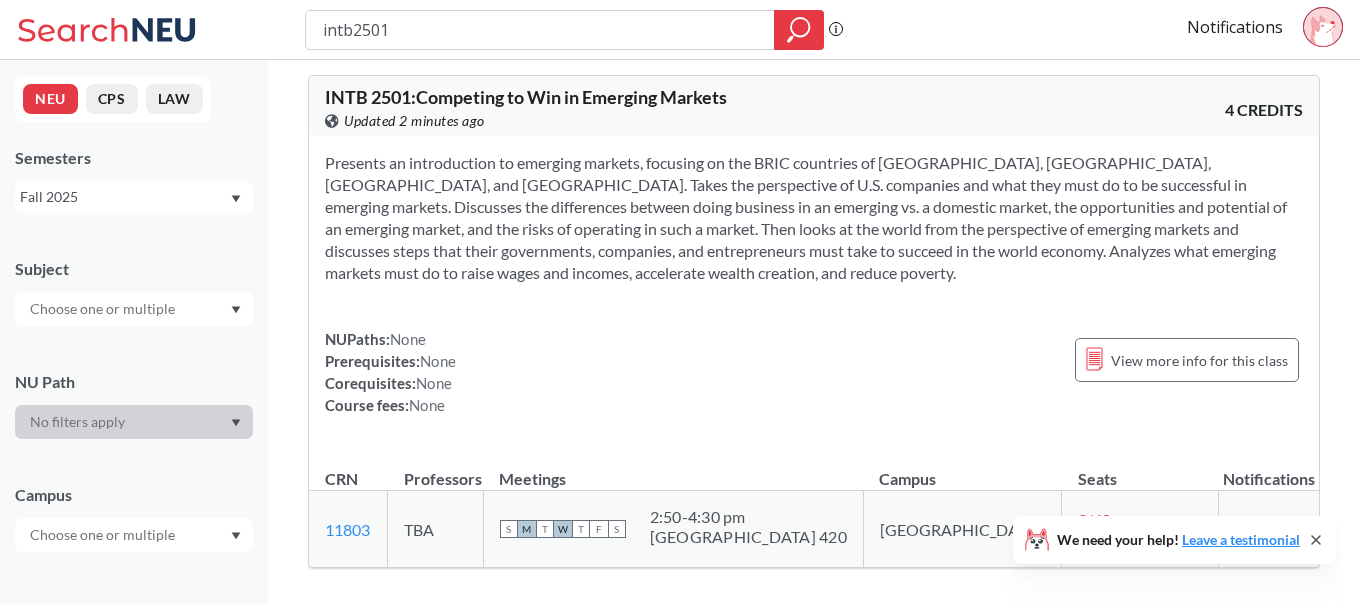 scroll, scrollTop: 9, scrollLeft: 0, axis: vertical 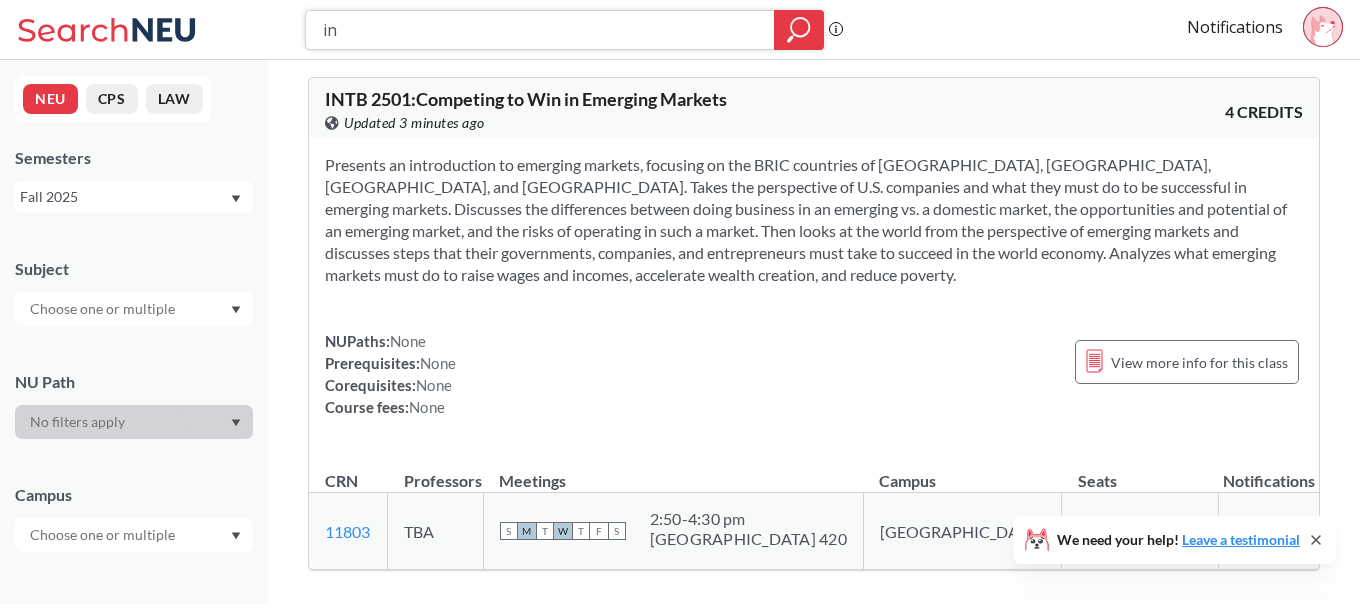 type on "i" 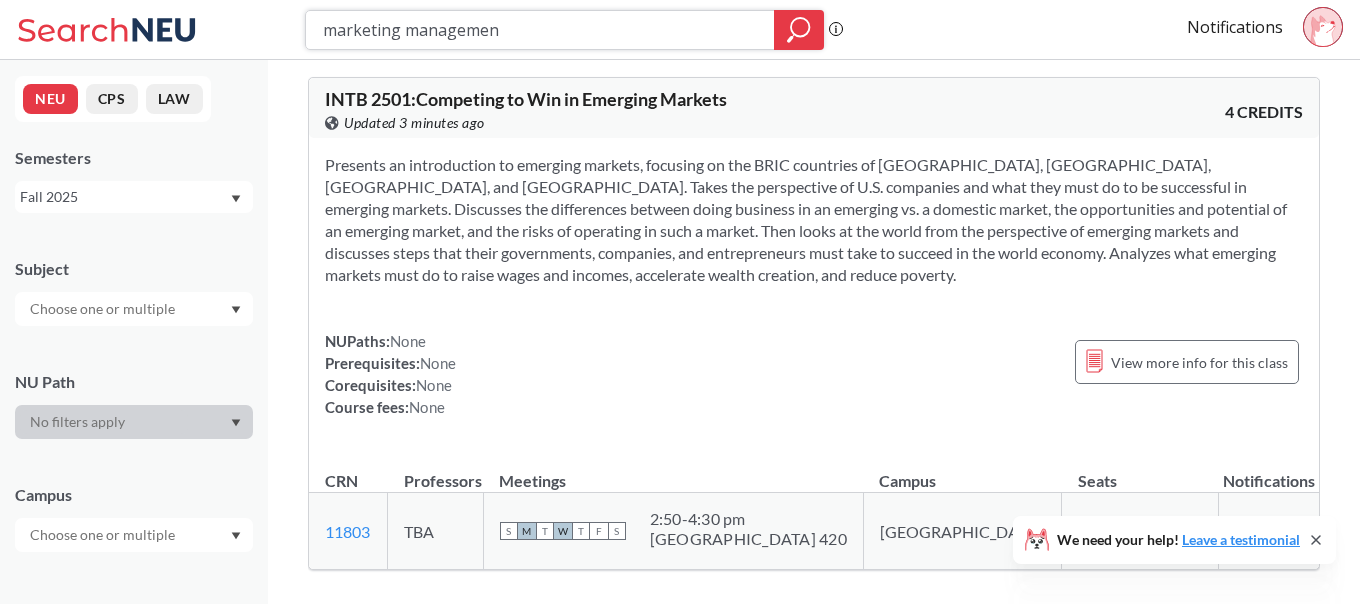 type on "marketing management" 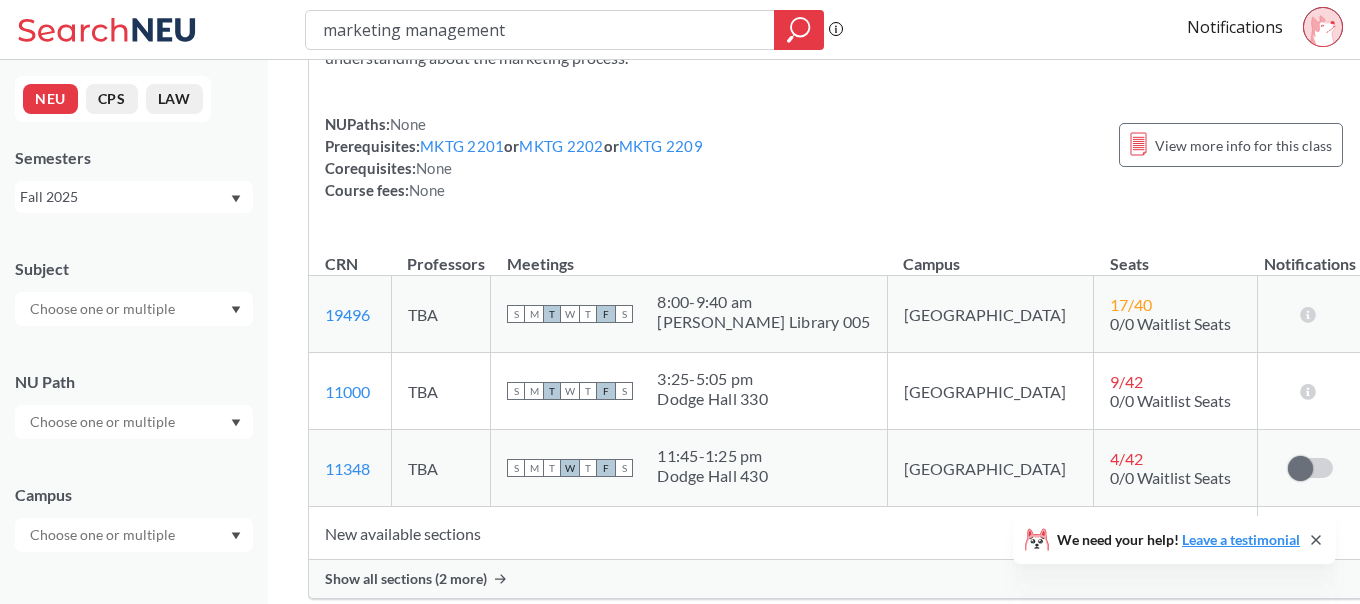 scroll, scrollTop: 190, scrollLeft: 0, axis: vertical 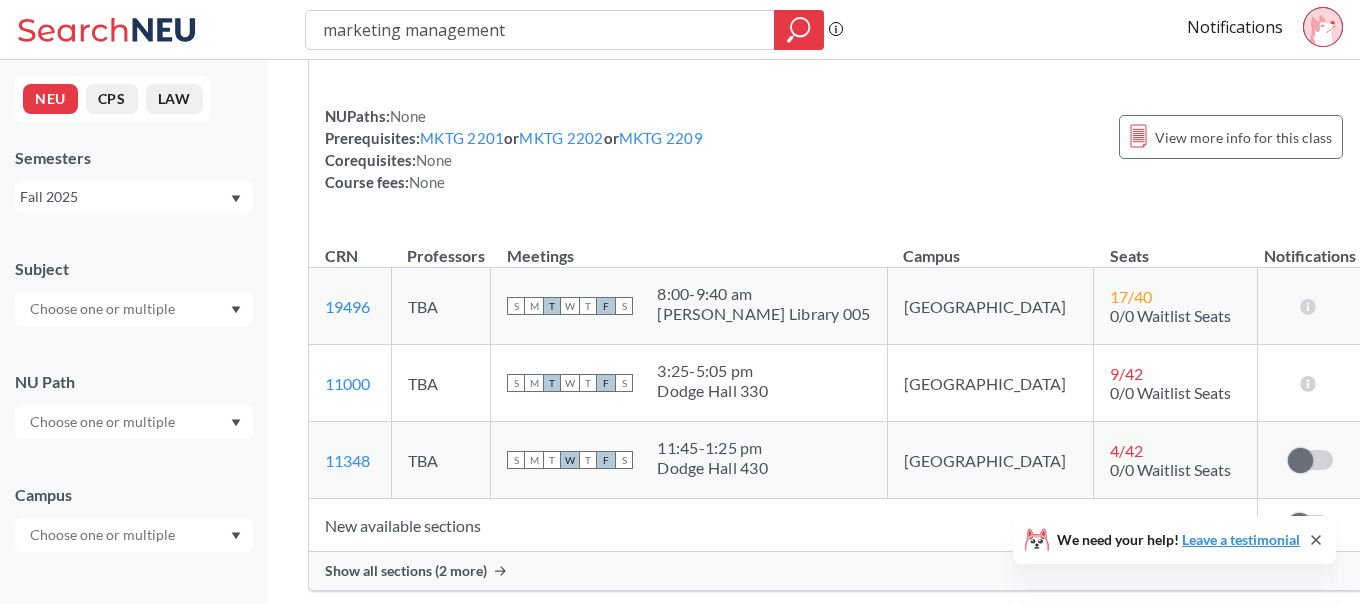 click on "Show all sections (2 more)" at bounding box center [406, 571] 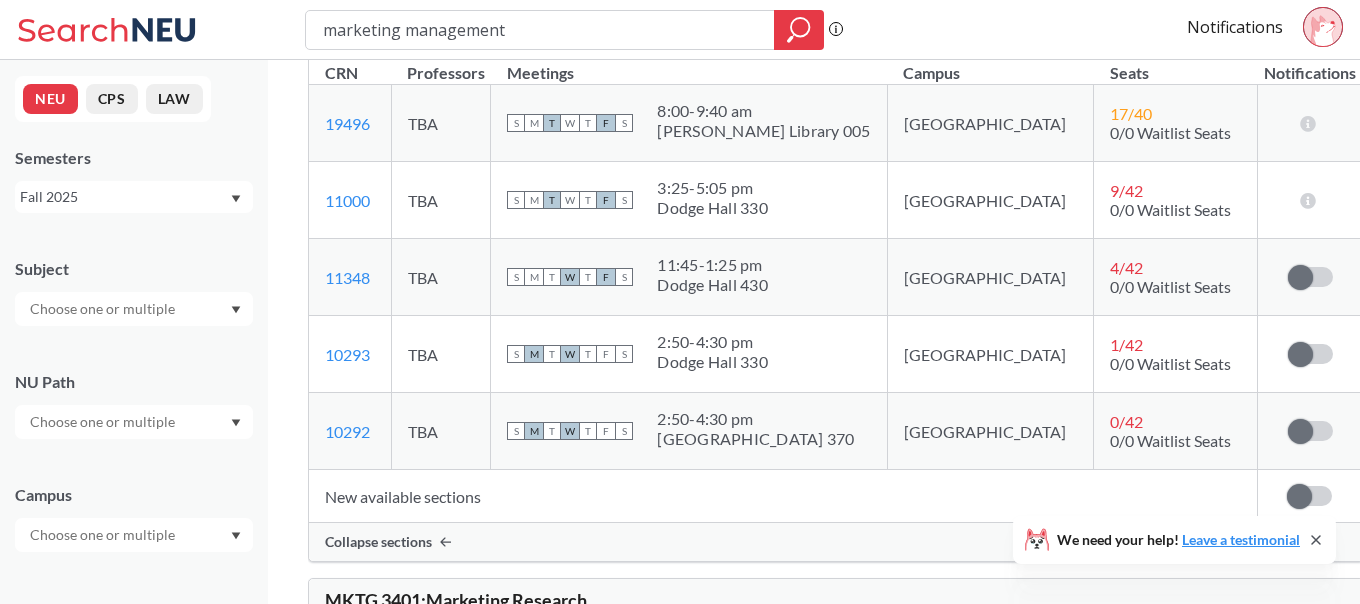 scroll, scrollTop: 366, scrollLeft: 0, axis: vertical 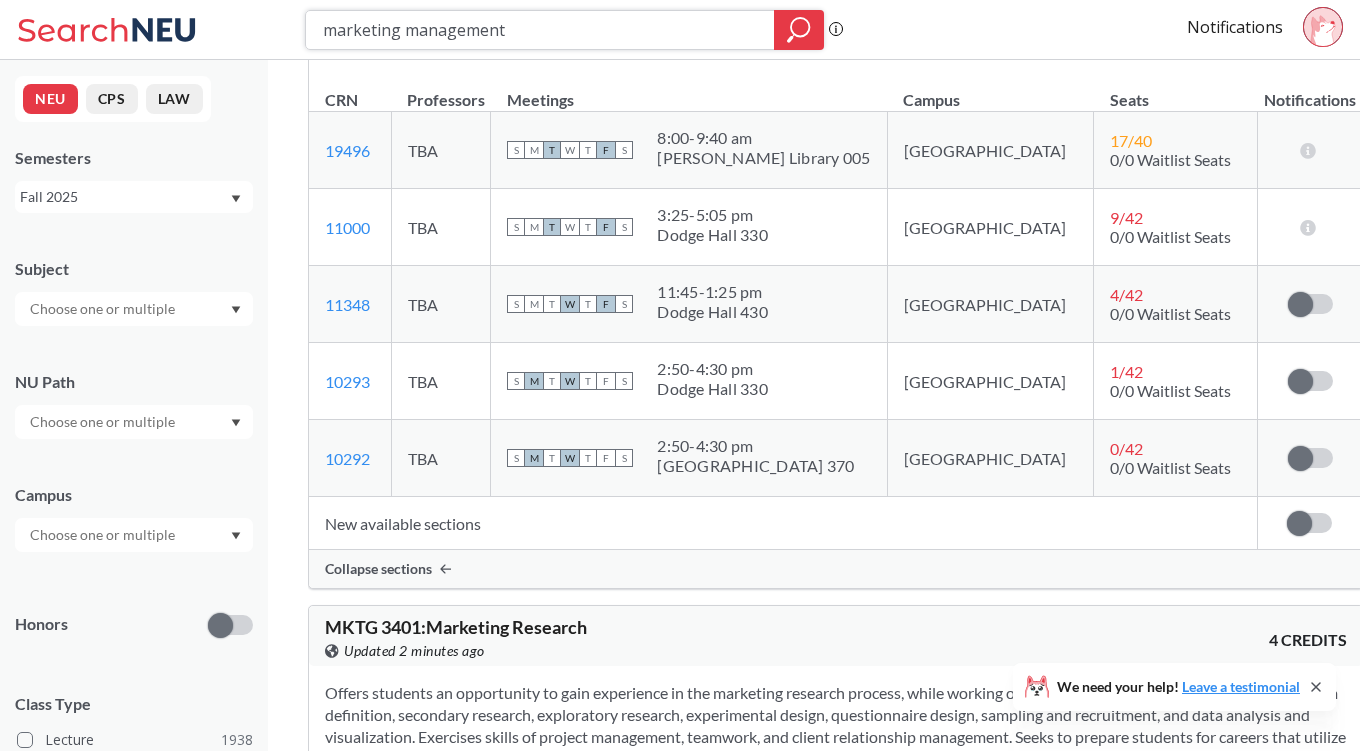 click on "marketing management" at bounding box center (540, 30) 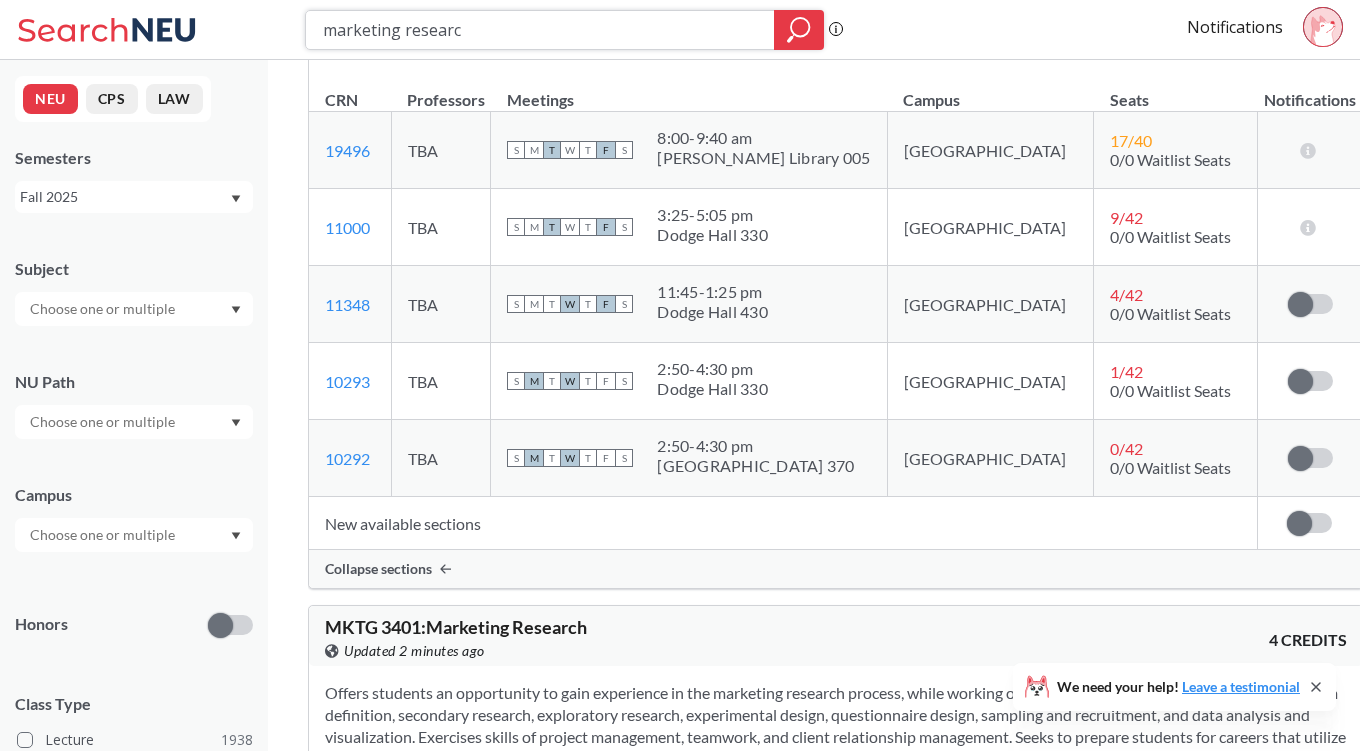 type on "marketing research" 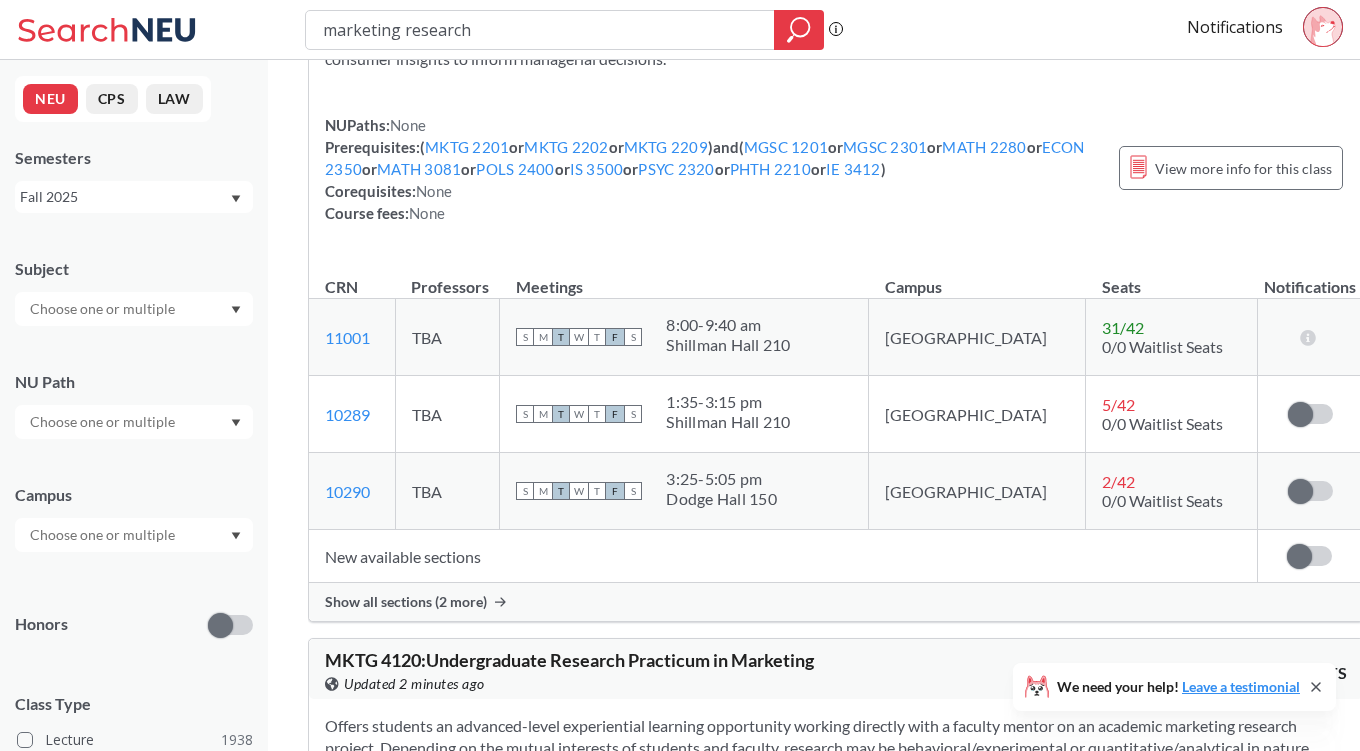 scroll, scrollTop: 217, scrollLeft: 0, axis: vertical 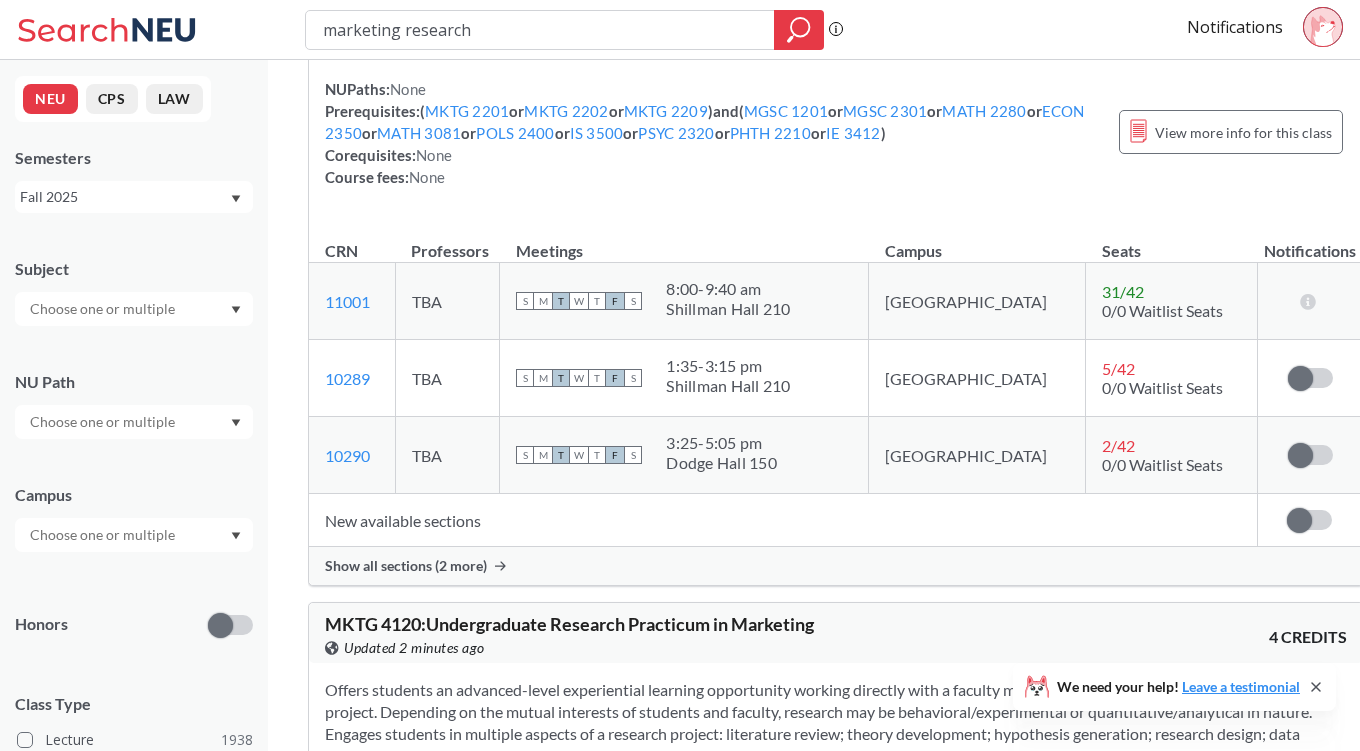 click on "Show all sections (2 more)" at bounding box center (406, 566) 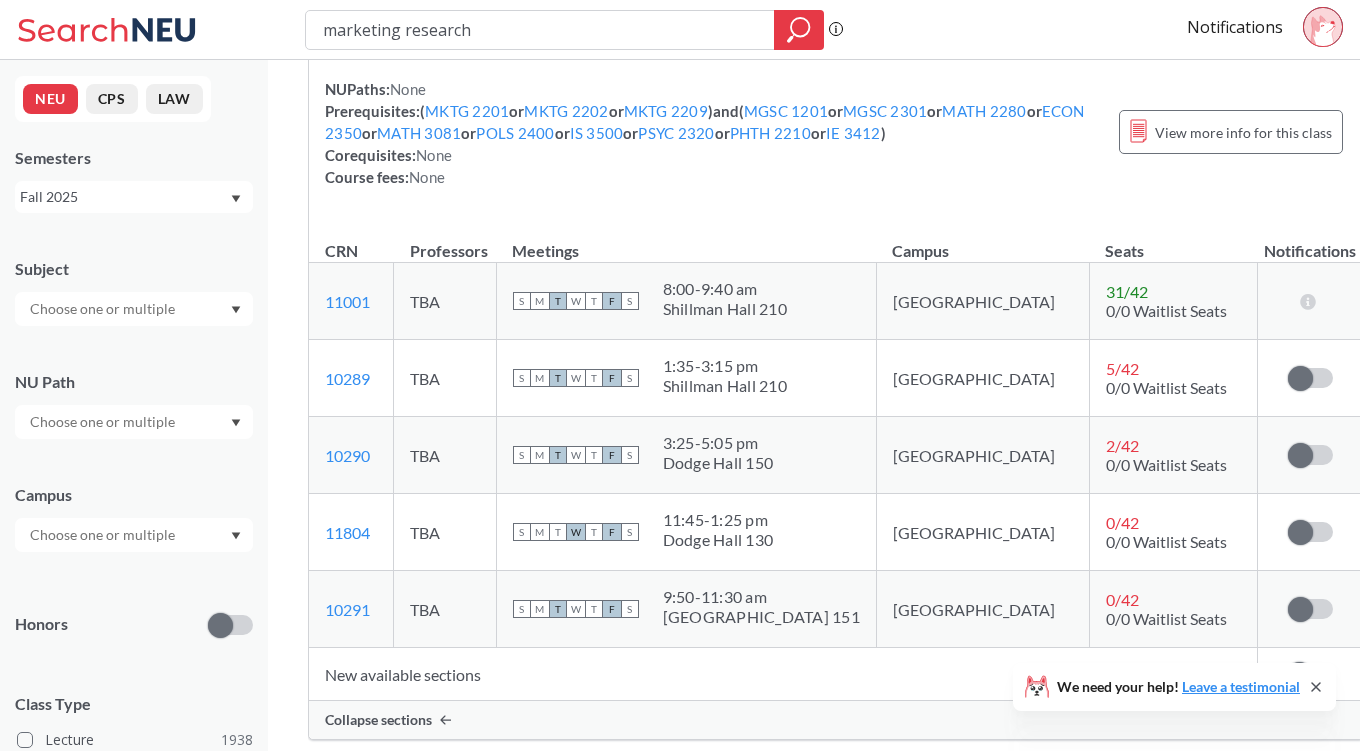 scroll, scrollTop: 262, scrollLeft: 0, axis: vertical 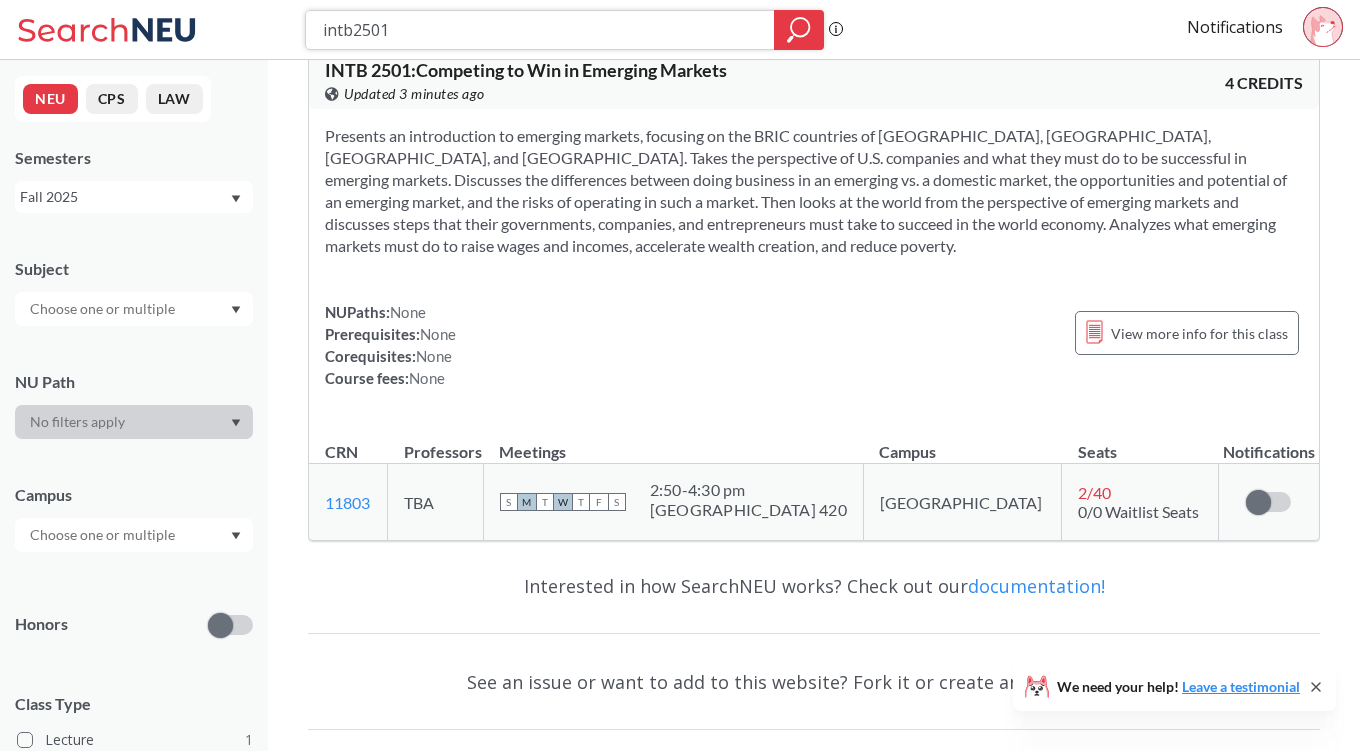 drag, startPoint x: 427, startPoint y: 24, endPoint x: 236, endPoint y: 19, distance: 191.06543 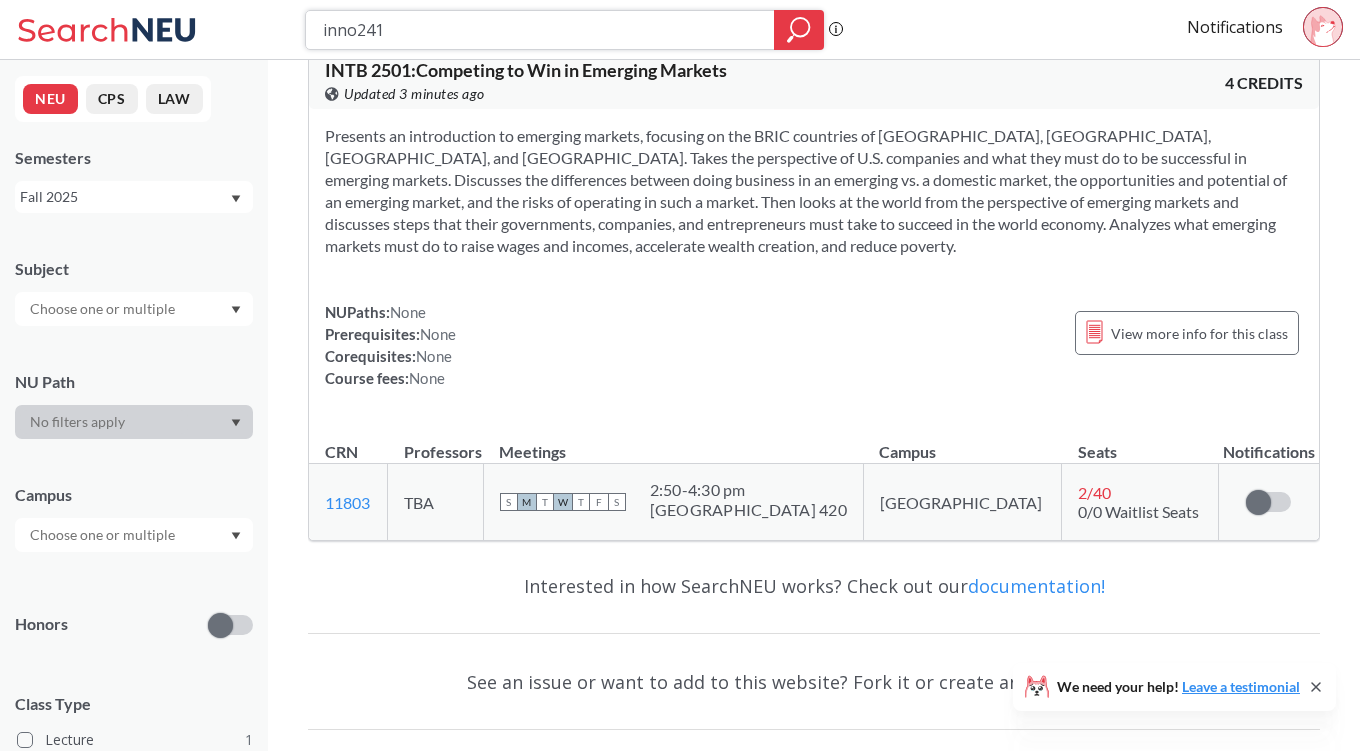 type on "inno2414" 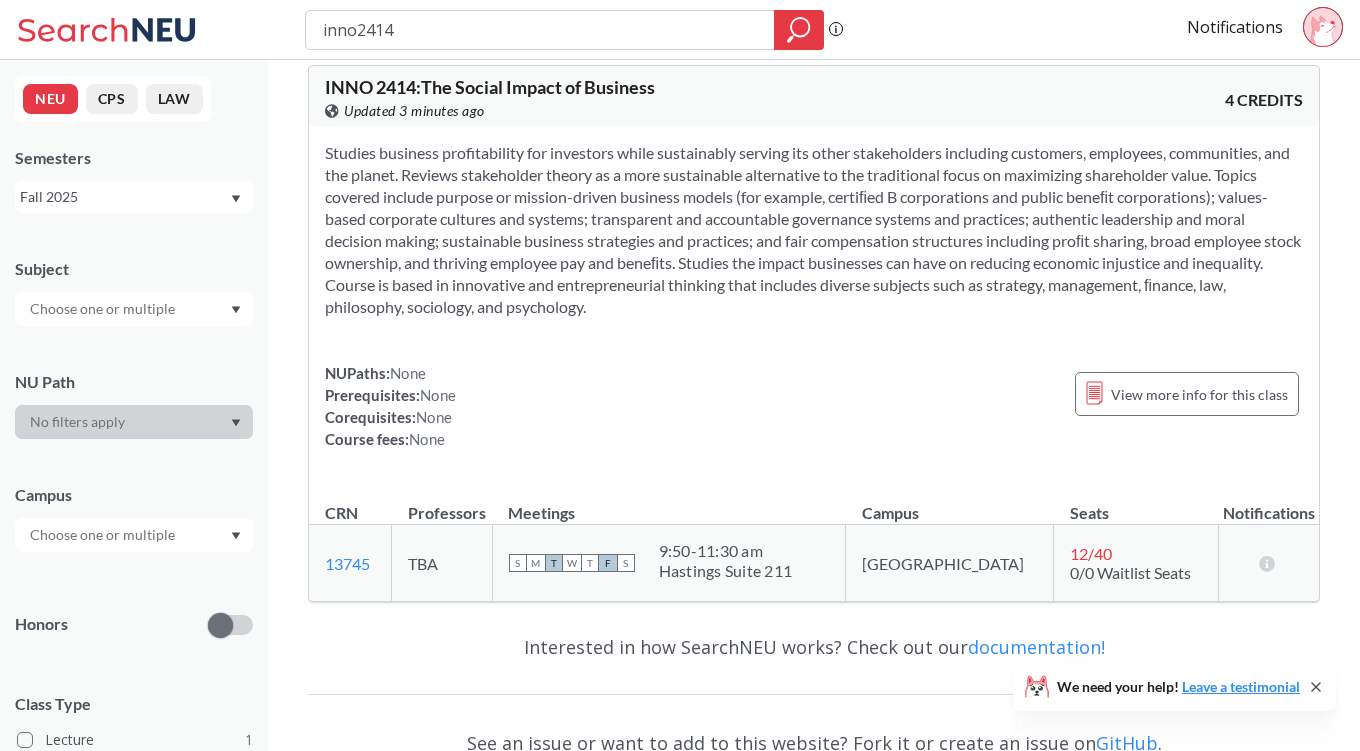 scroll, scrollTop: 22, scrollLeft: 0, axis: vertical 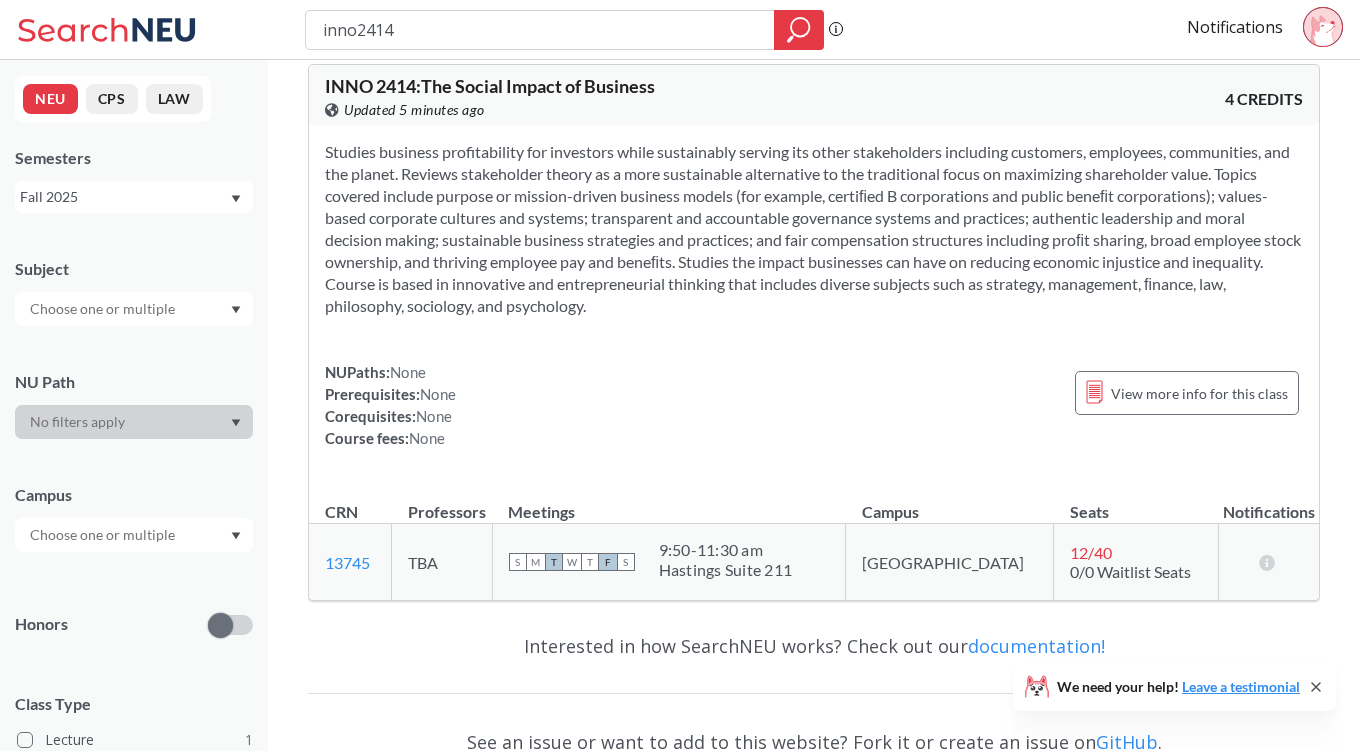 drag, startPoint x: 448, startPoint y: 47, endPoint x: 220, endPoint y: 25, distance: 229.05894 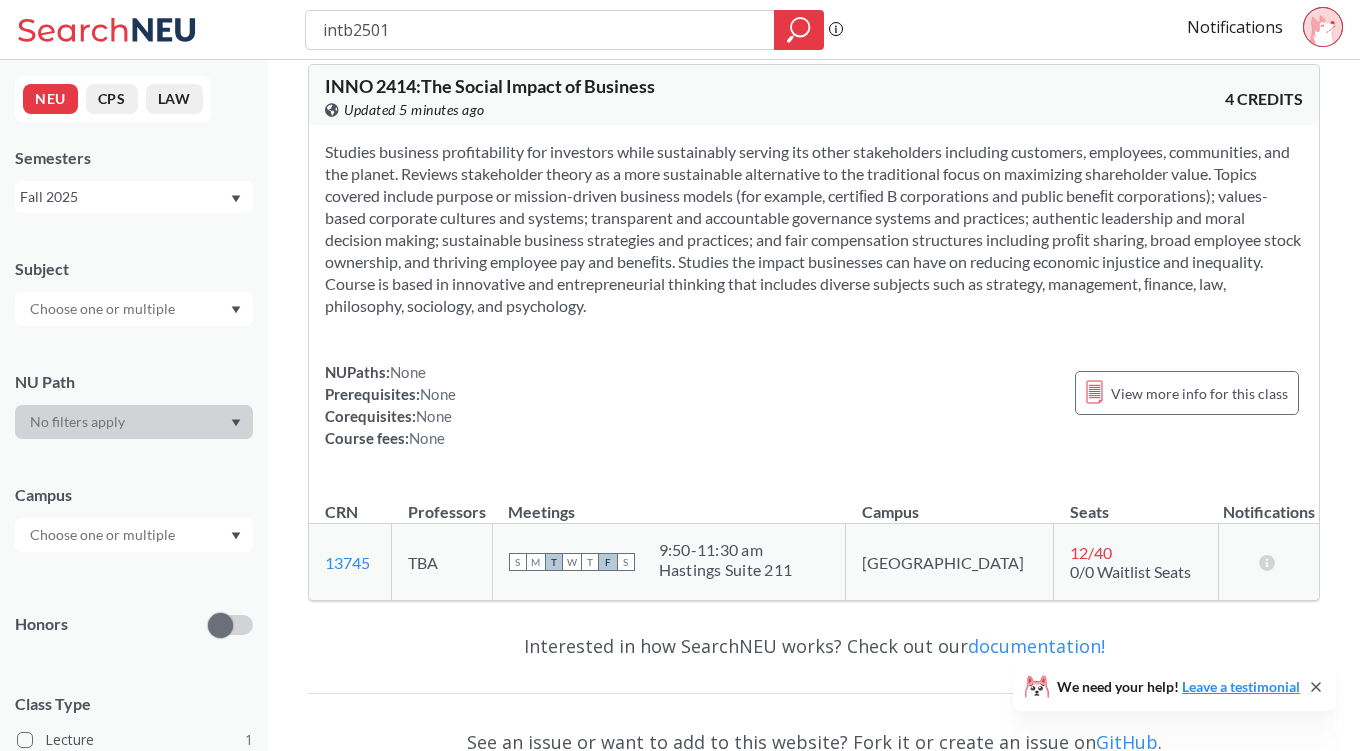 scroll, scrollTop: 38, scrollLeft: 0, axis: vertical 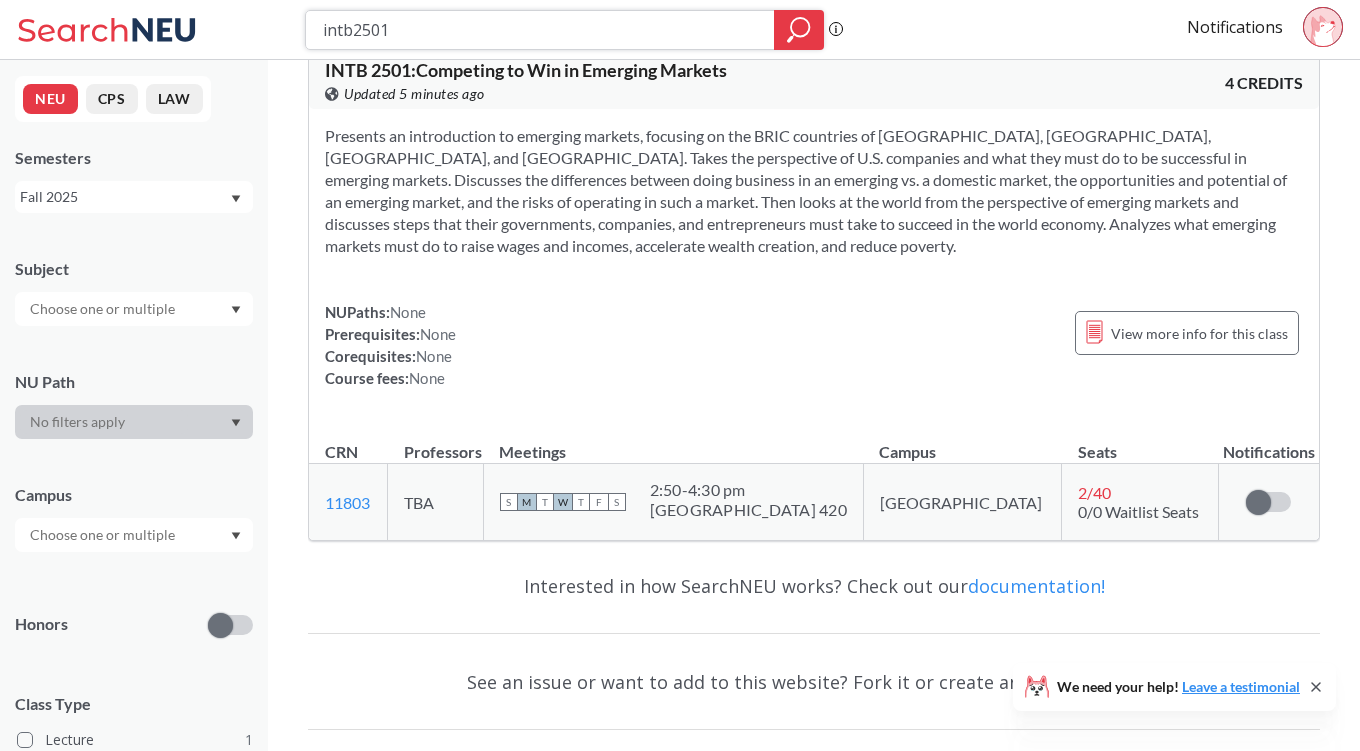 drag, startPoint x: 432, startPoint y: 24, endPoint x: 250, endPoint y: 21, distance: 182.02472 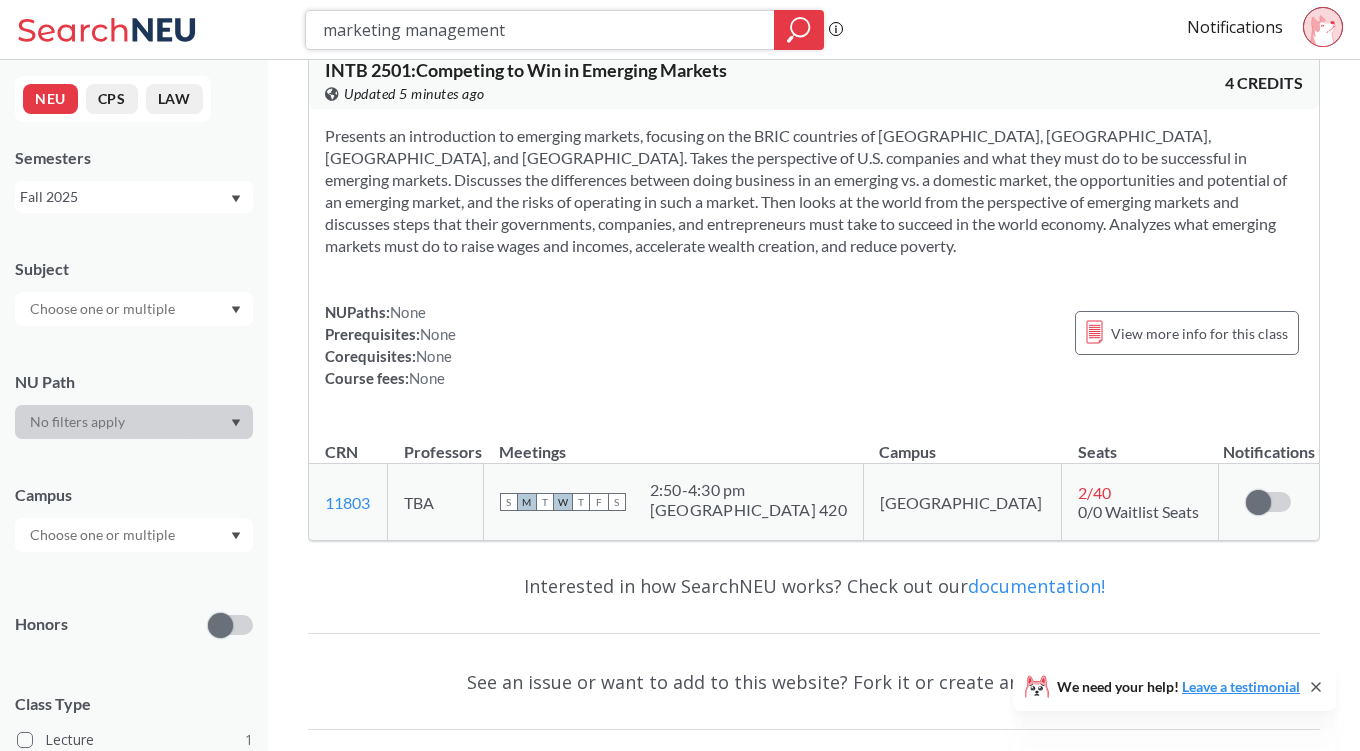 type on "marketing management" 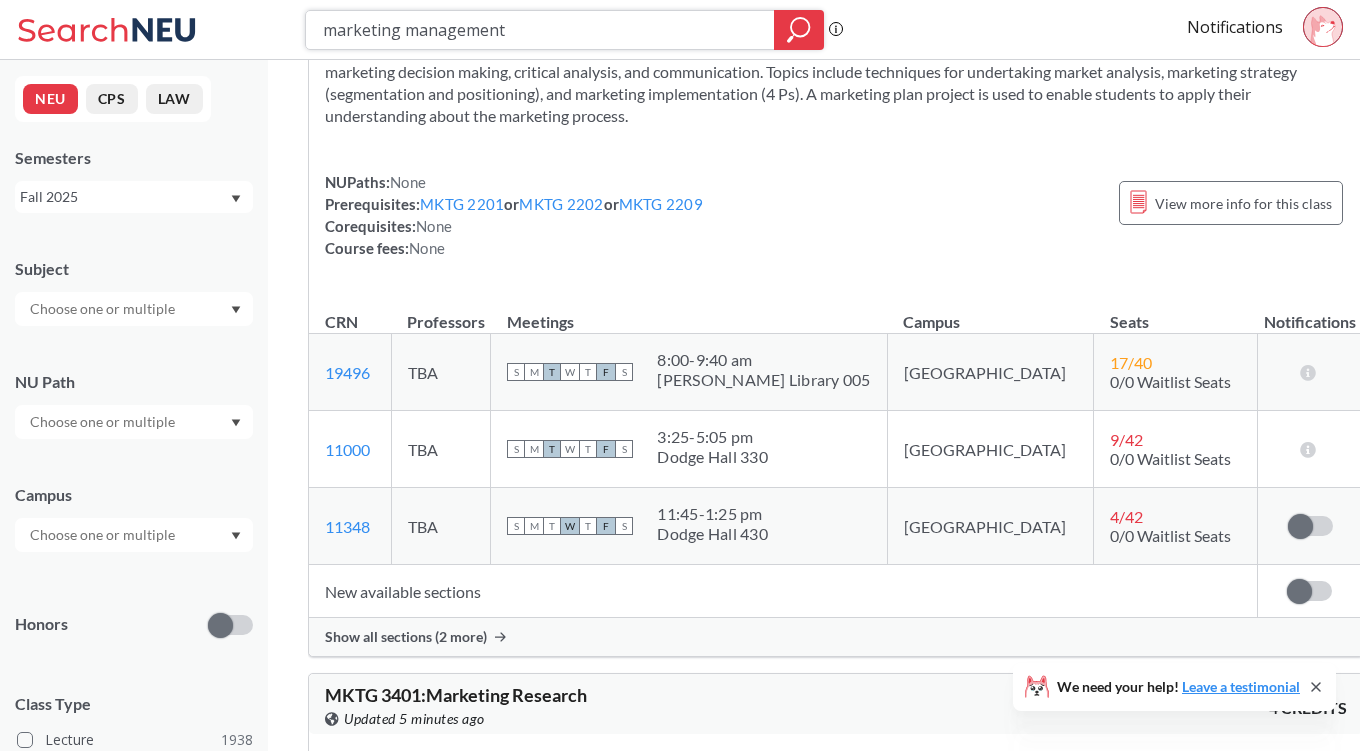 scroll, scrollTop: 141, scrollLeft: 0, axis: vertical 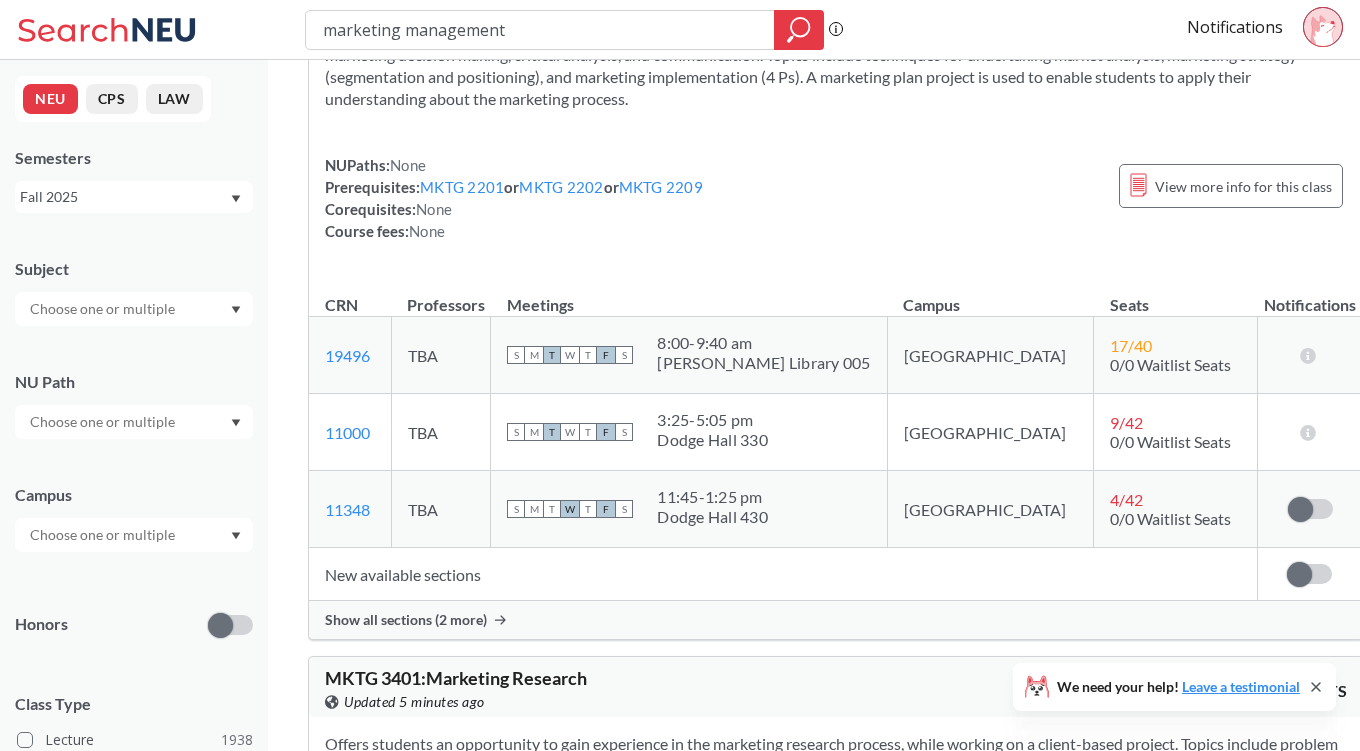 click on "Show all sections (2 more)" at bounding box center (836, 620) 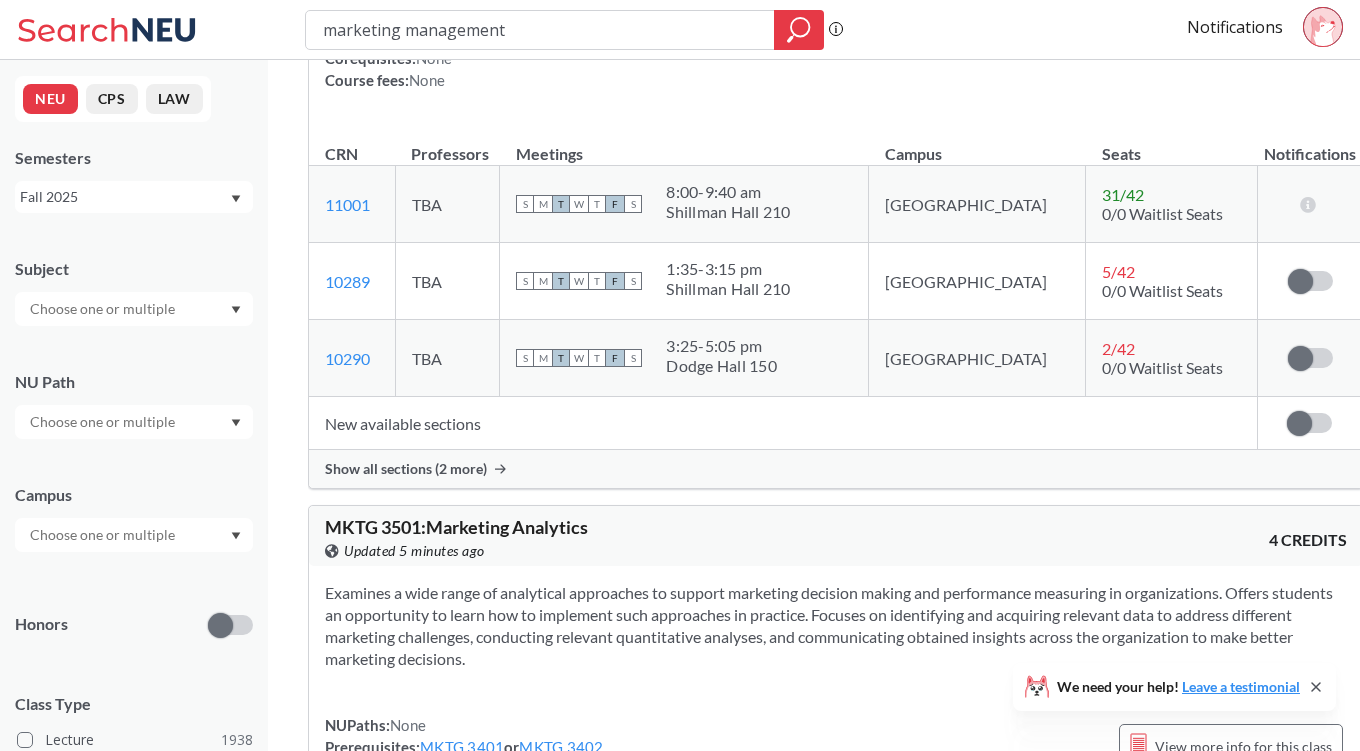 scroll, scrollTop: 1173, scrollLeft: 0, axis: vertical 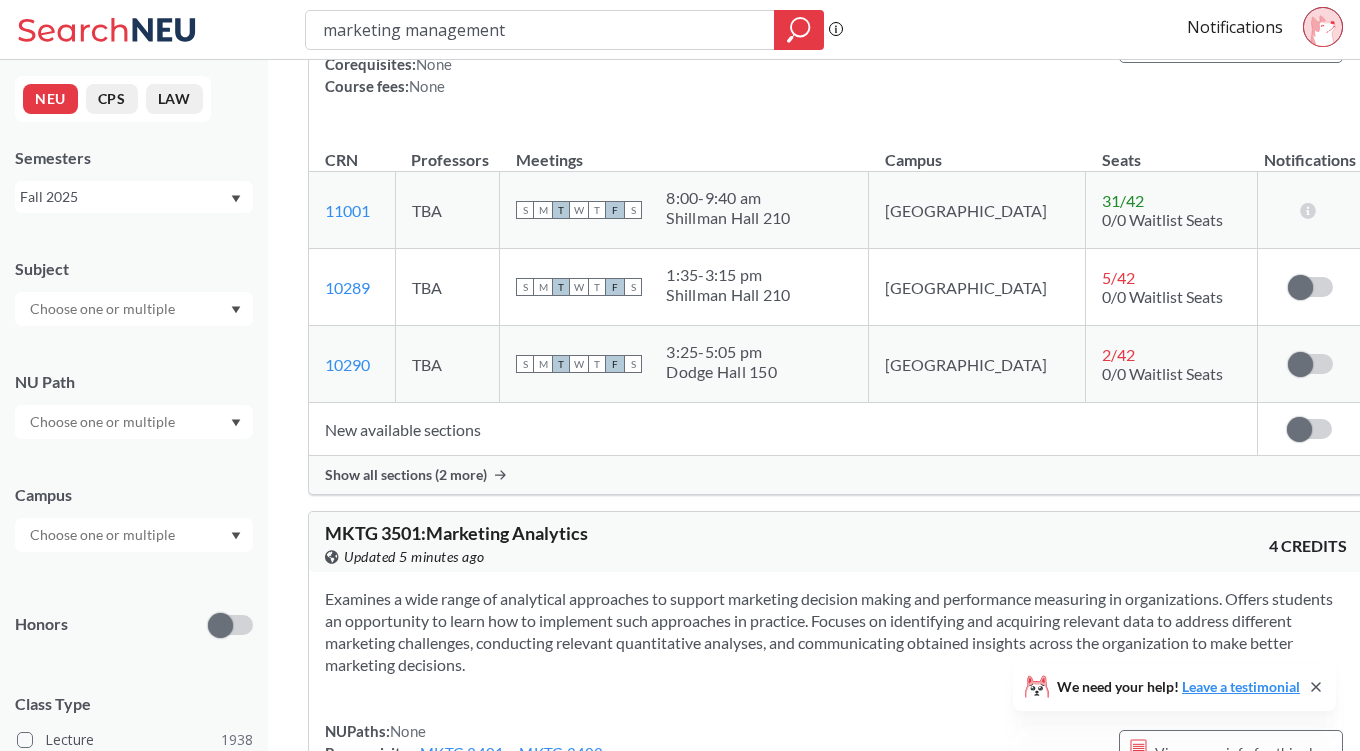 click on "Show all sections (2 more)" at bounding box center [836, 475] 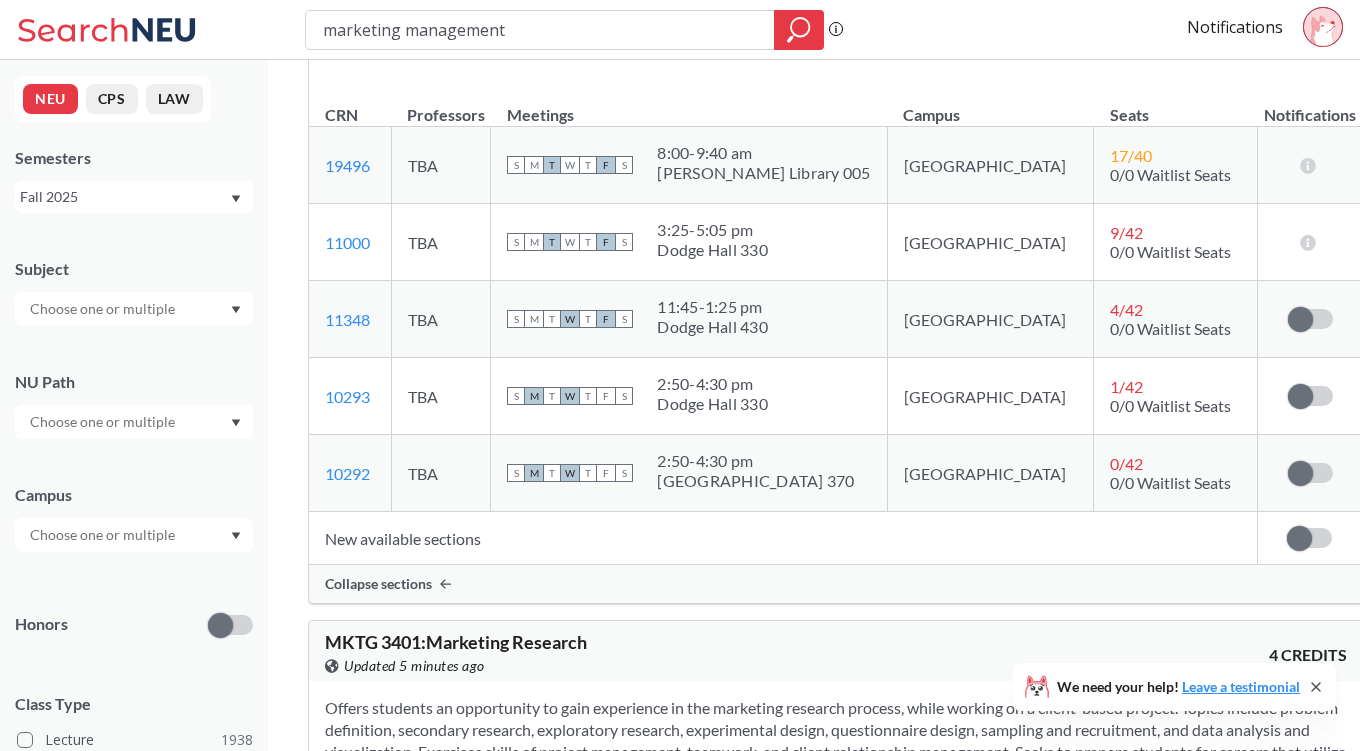 scroll, scrollTop: 321, scrollLeft: 0, axis: vertical 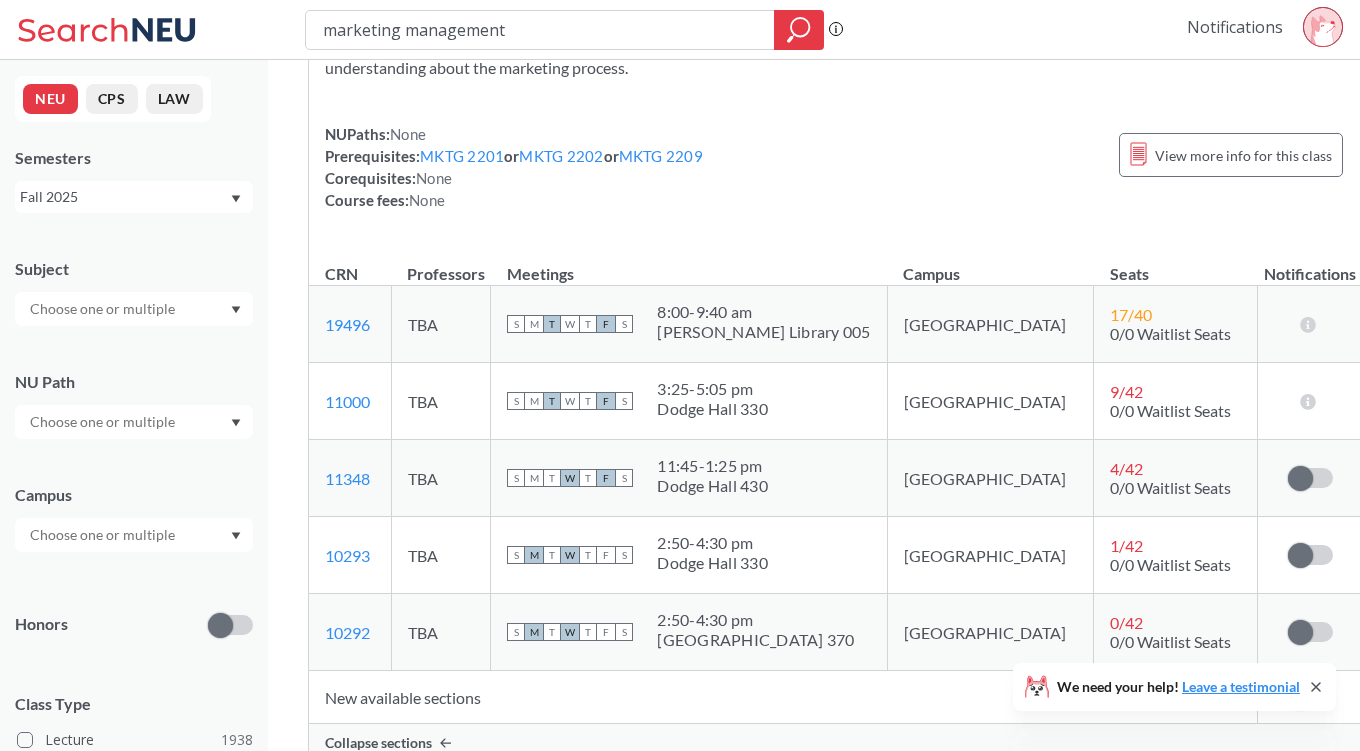 click on "Notifications" at bounding box center (1235, 27) 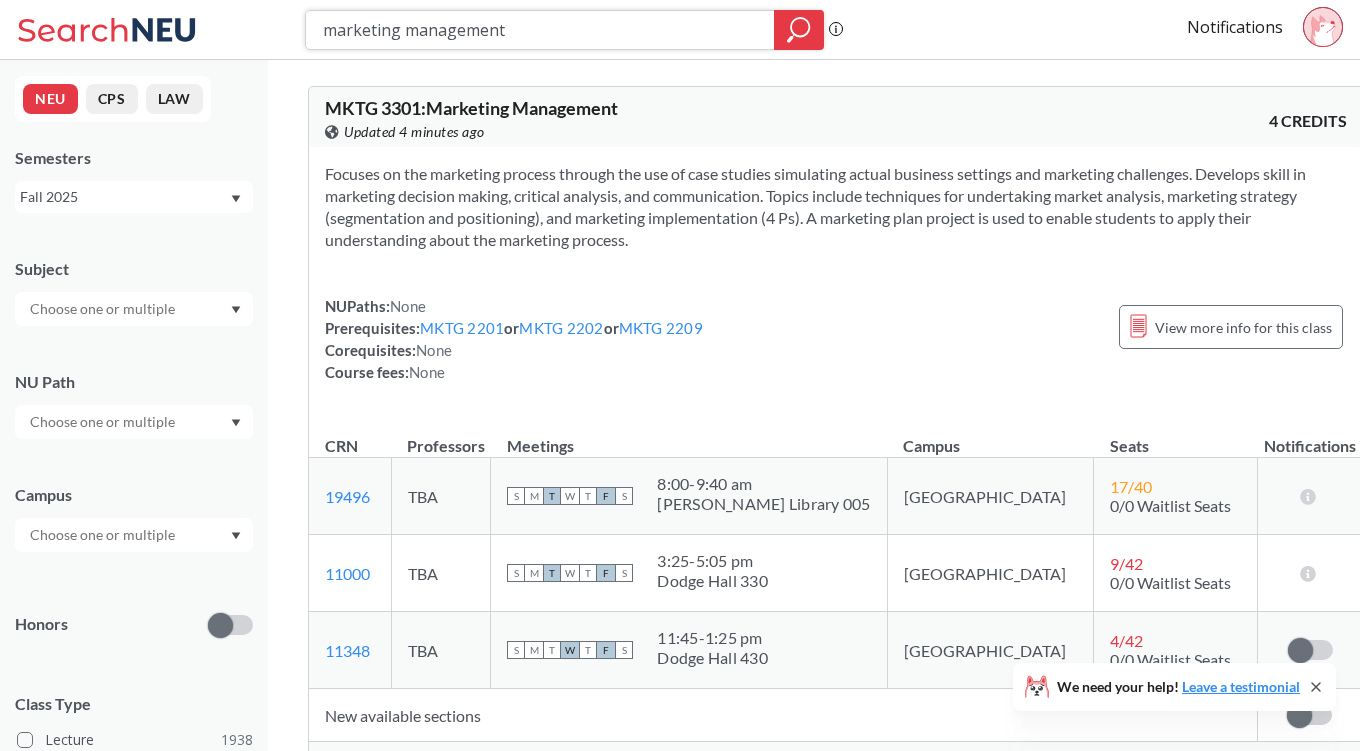 click on "marketing management" at bounding box center [540, 30] 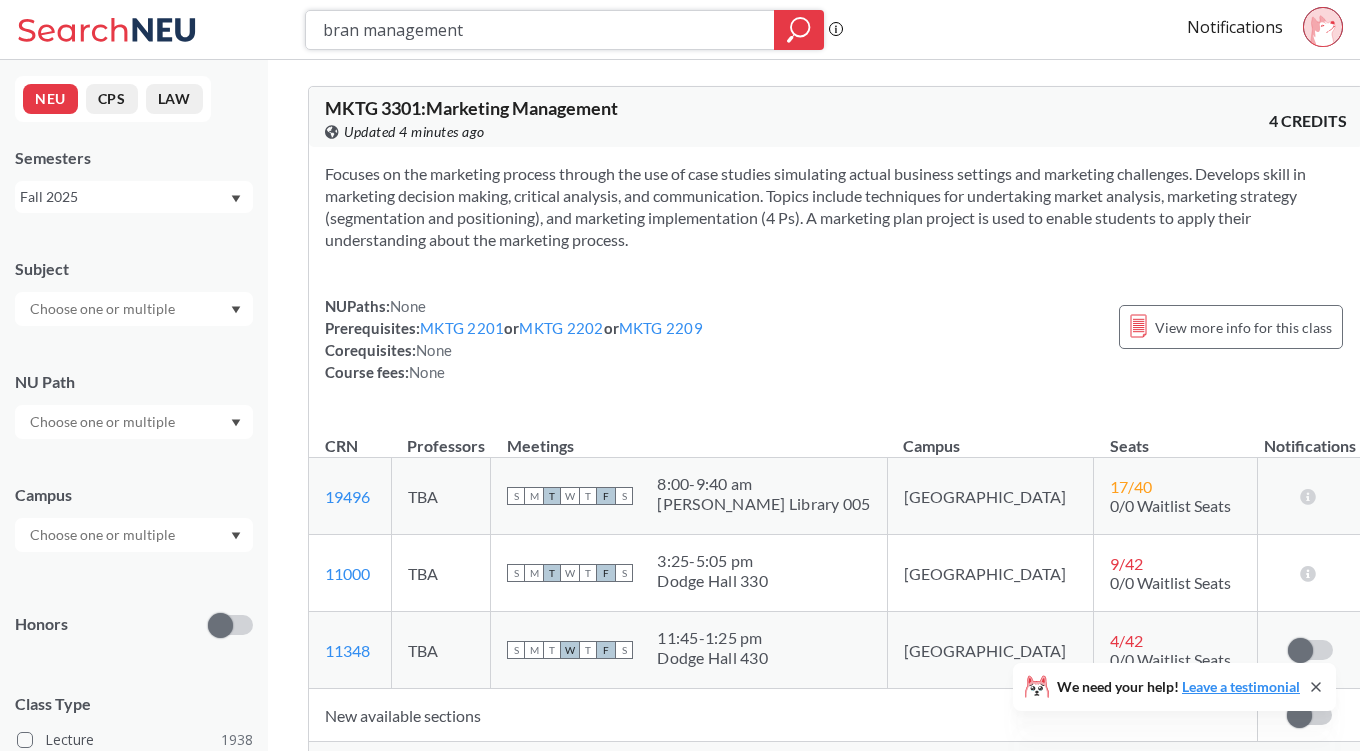 type on "brand management" 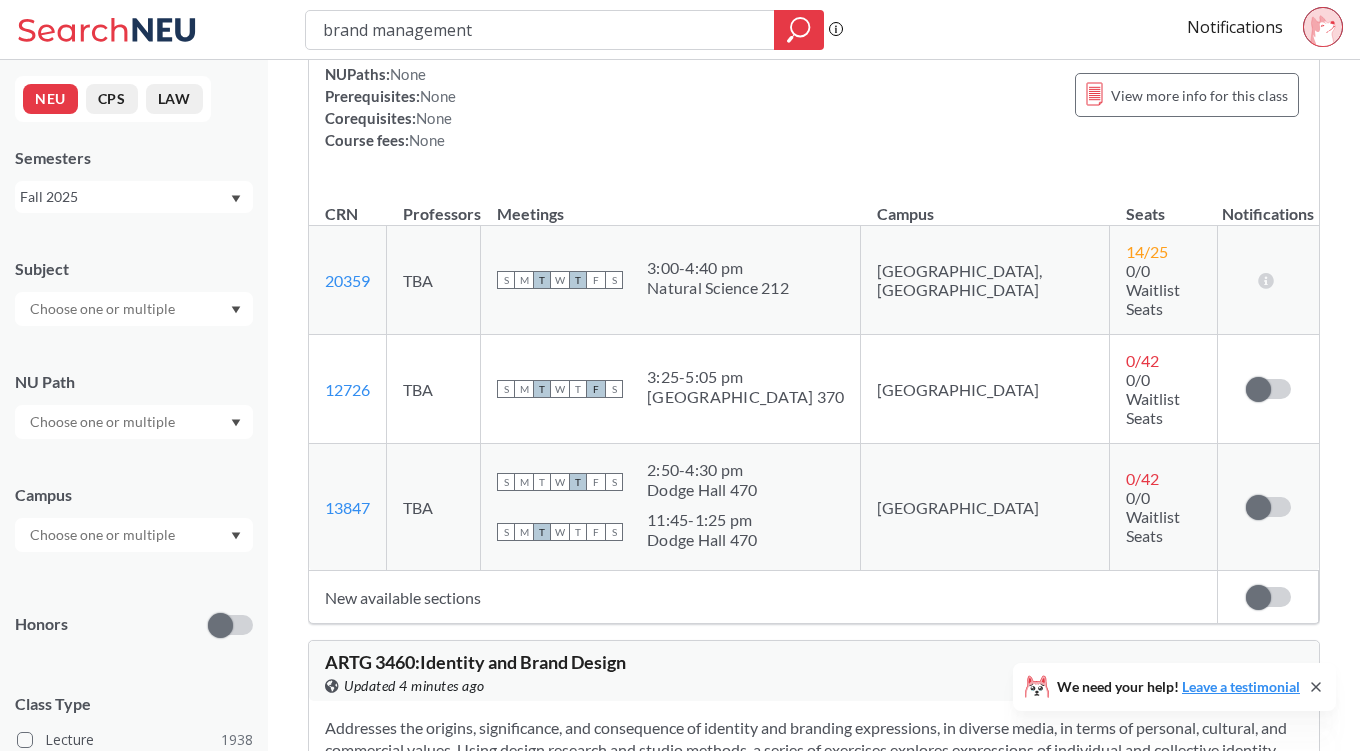 scroll, scrollTop: 255, scrollLeft: 0, axis: vertical 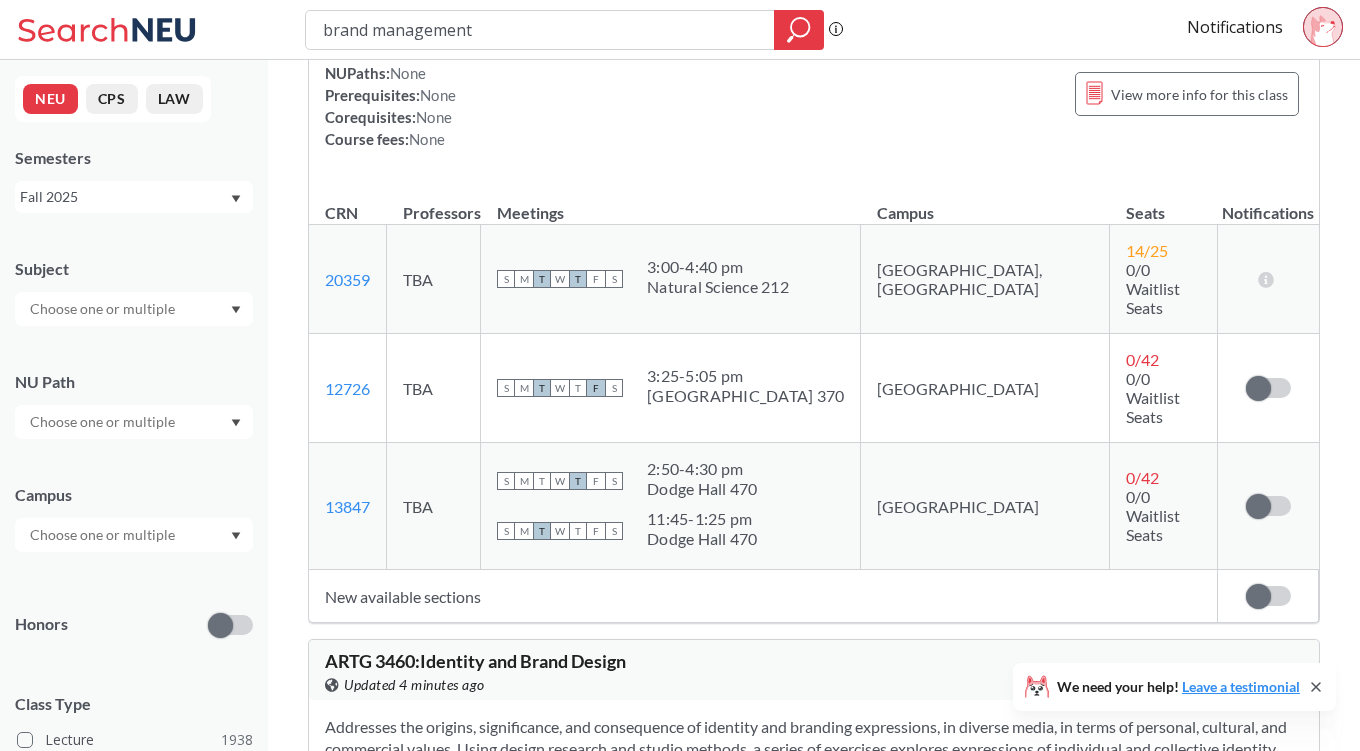 click on "brand management" at bounding box center (564, 30) 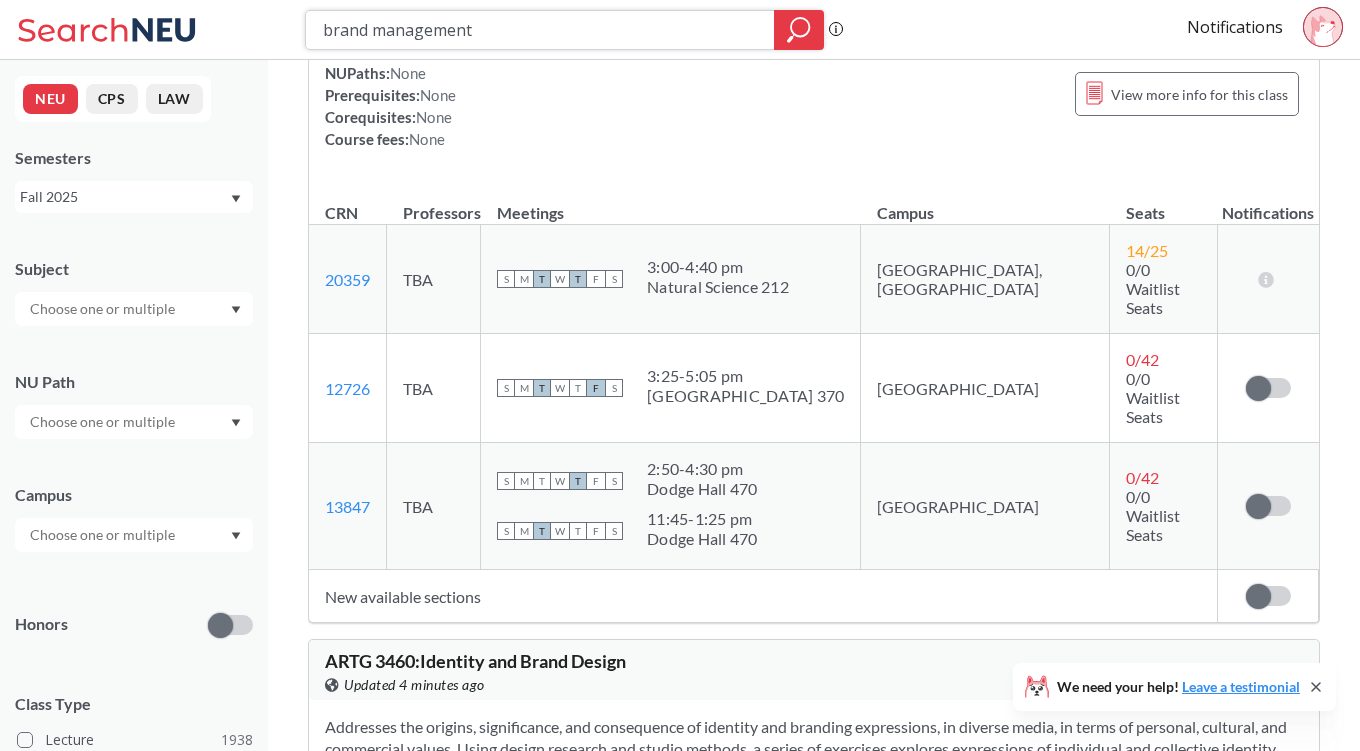 click on "brand management" at bounding box center (540, 30) 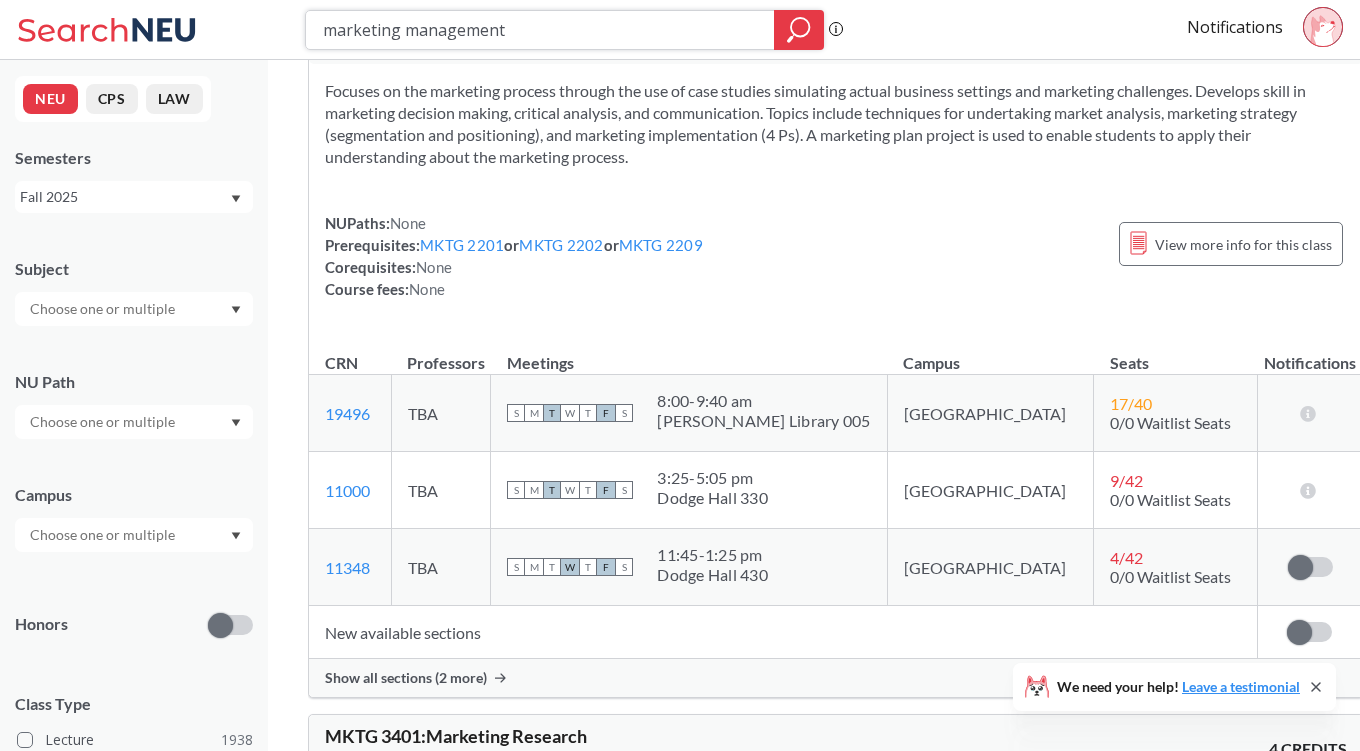scroll, scrollTop: 85, scrollLeft: 0, axis: vertical 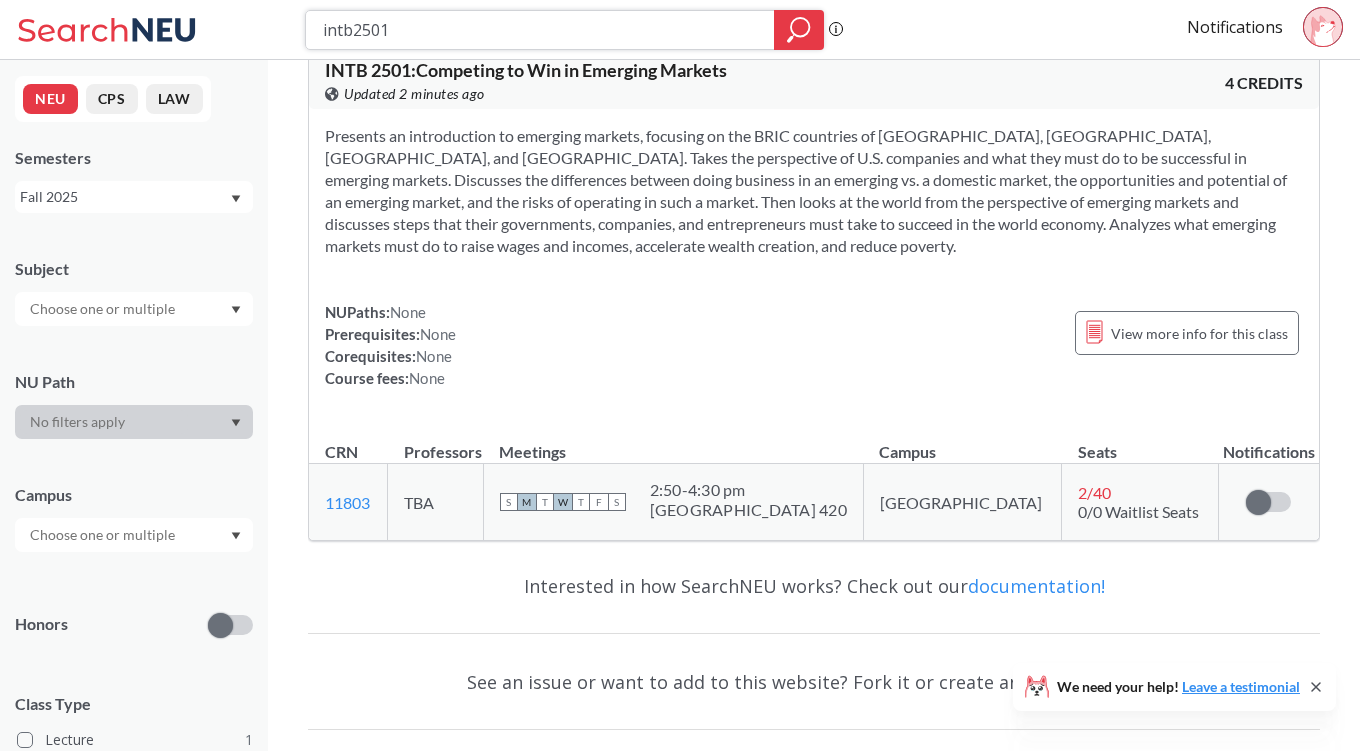 drag, startPoint x: 405, startPoint y: 28, endPoint x: 229, endPoint y: 25, distance: 176.02557 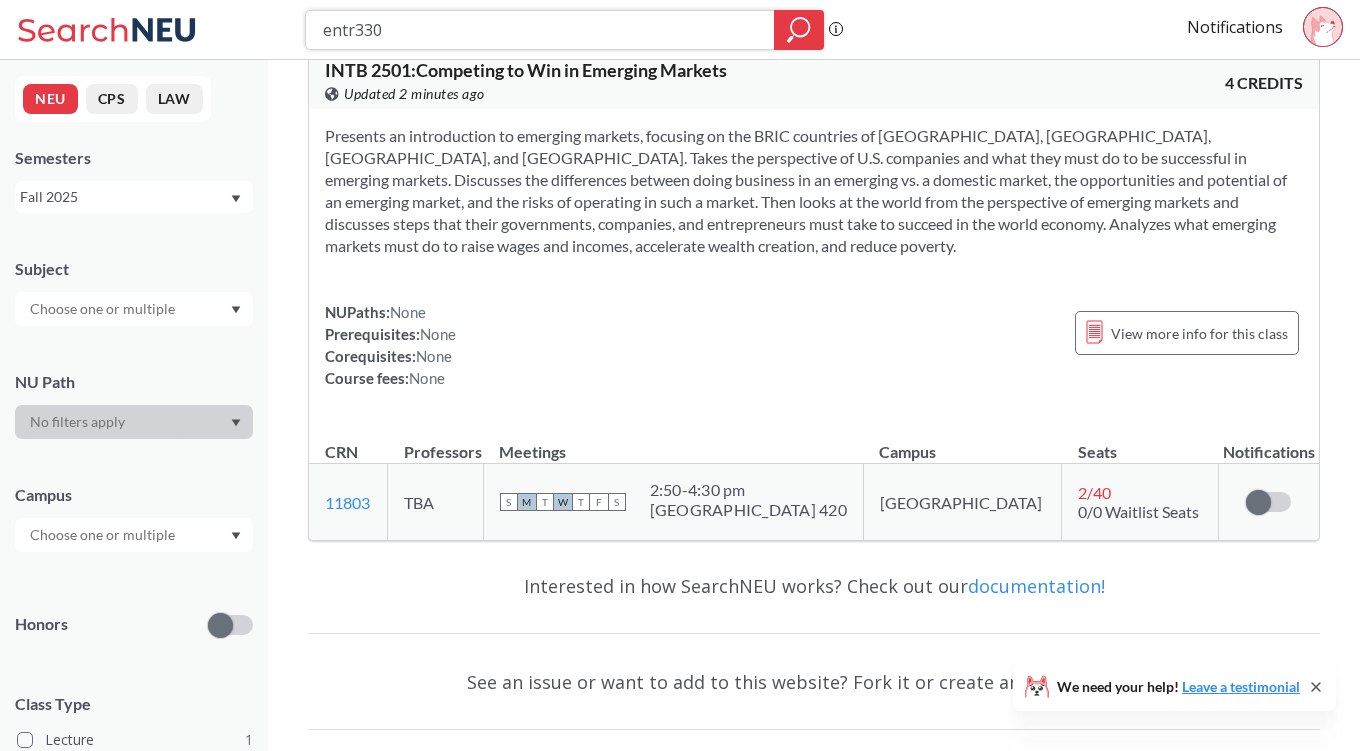 type on "entr3305" 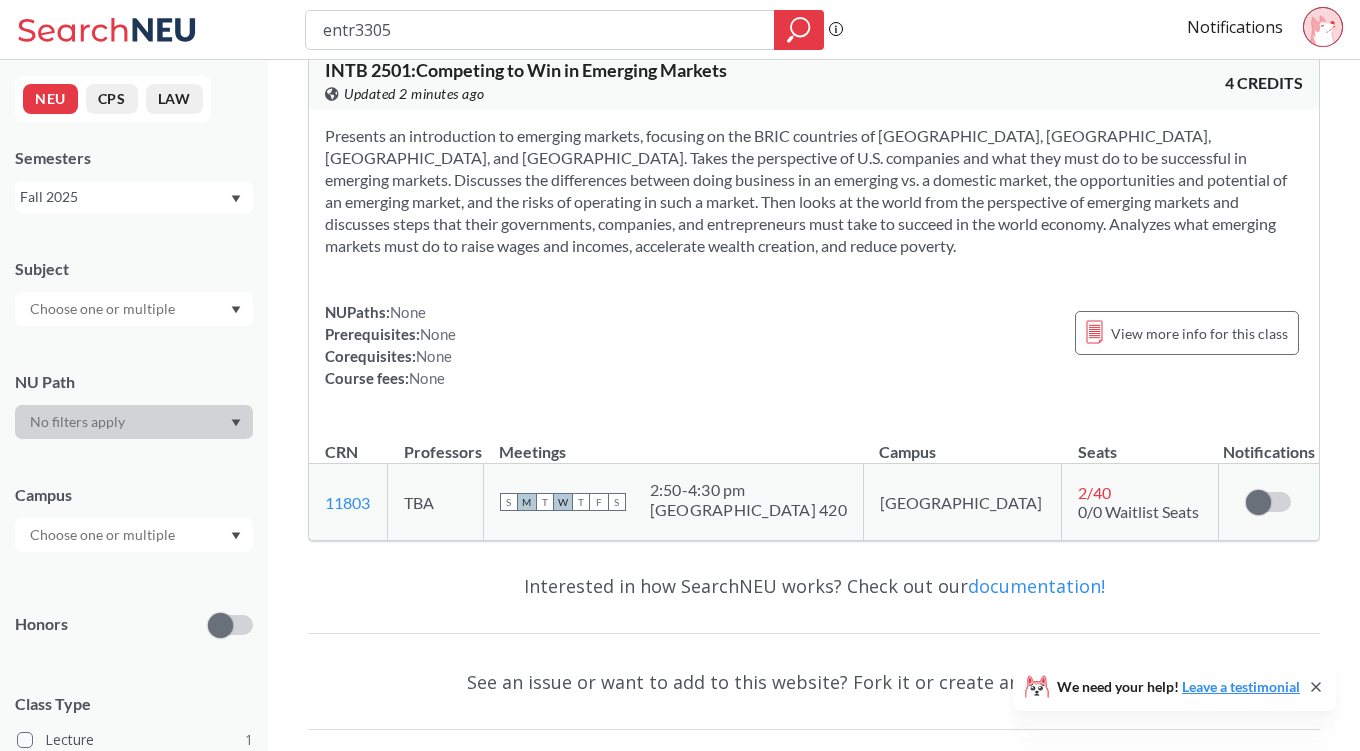 scroll, scrollTop: 0, scrollLeft: 0, axis: both 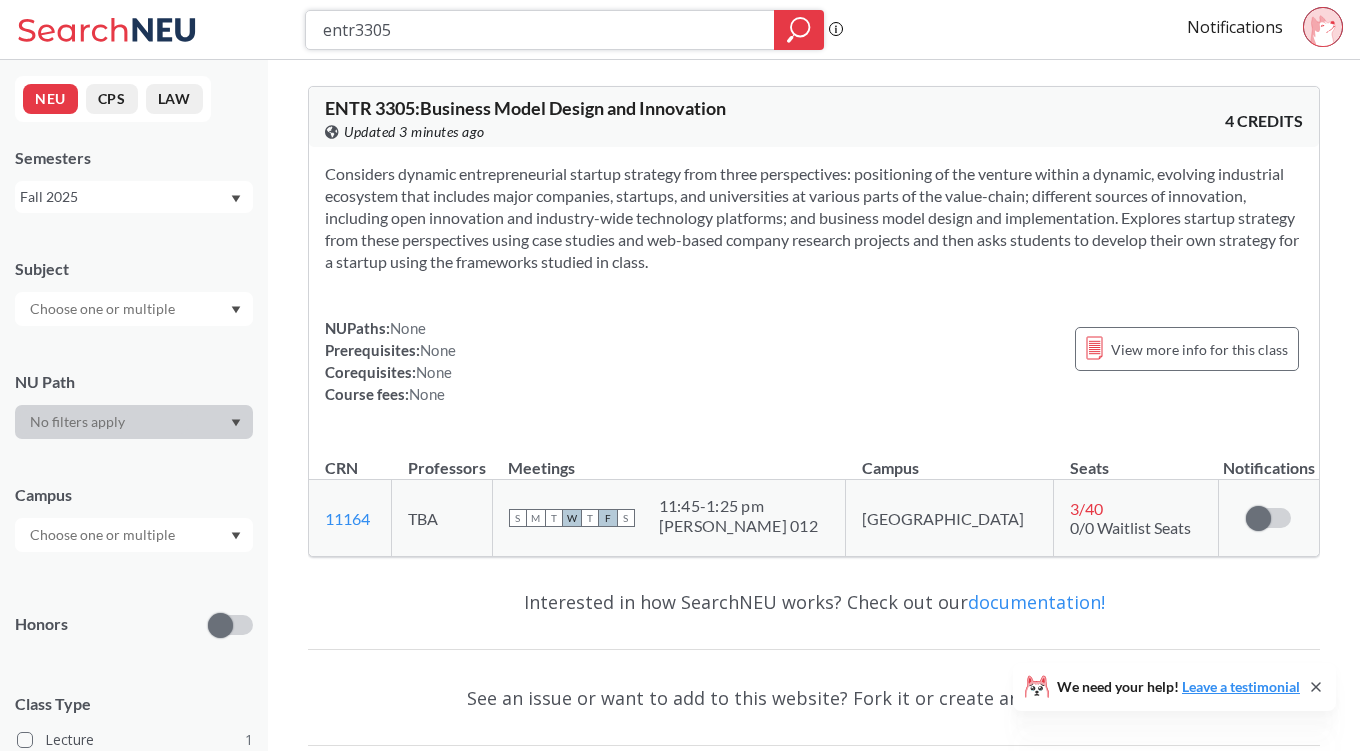 drag, startPoint x: 519, startPoint y: 29, endPoint x: 195, endPoint y: 27, distance: 324.00616 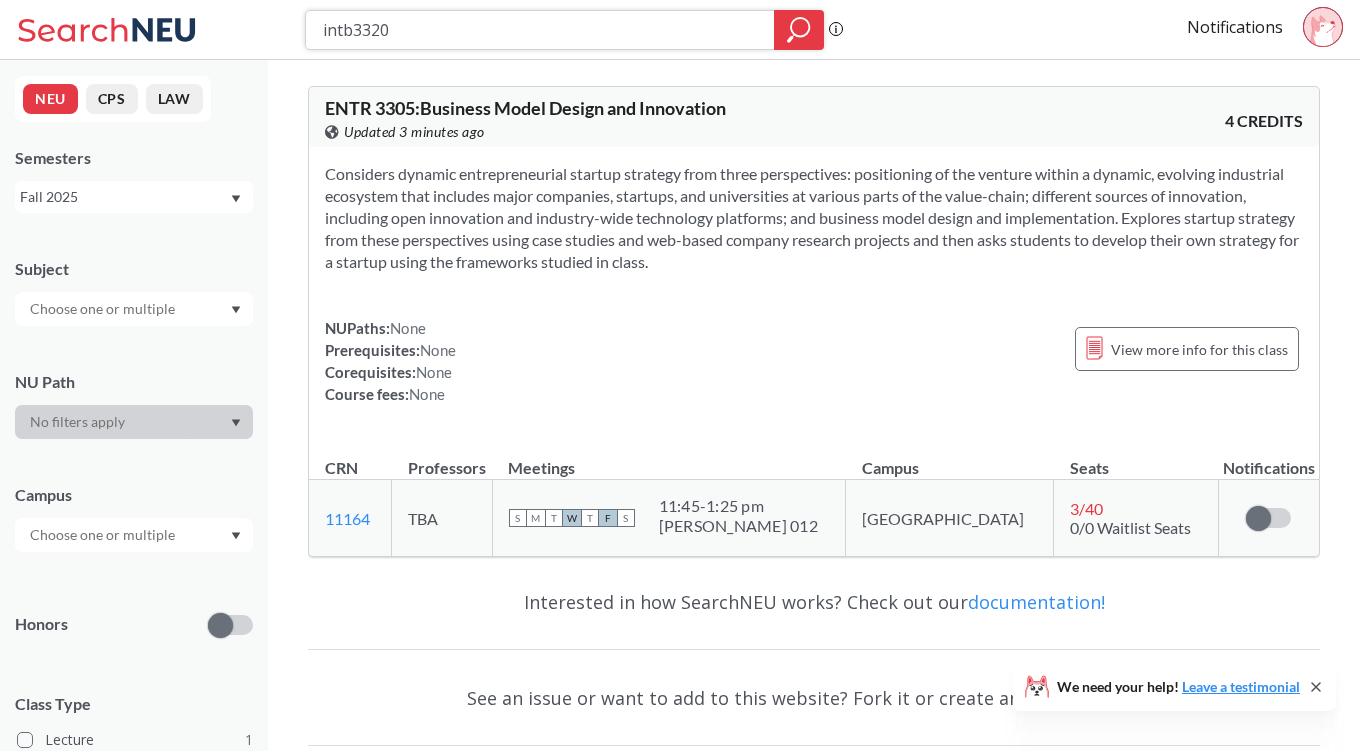 type on "intb3320" 